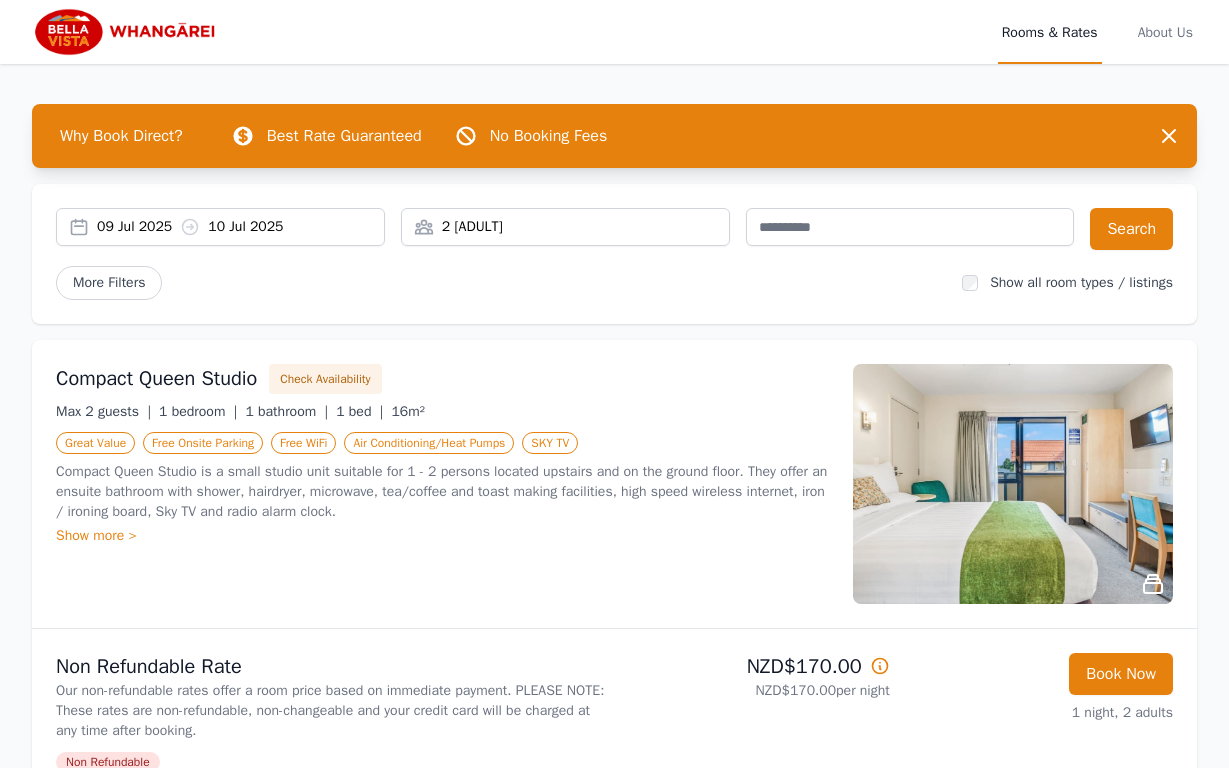 scroll, scrollTop: 0, scrollLeft: 0, axis: both 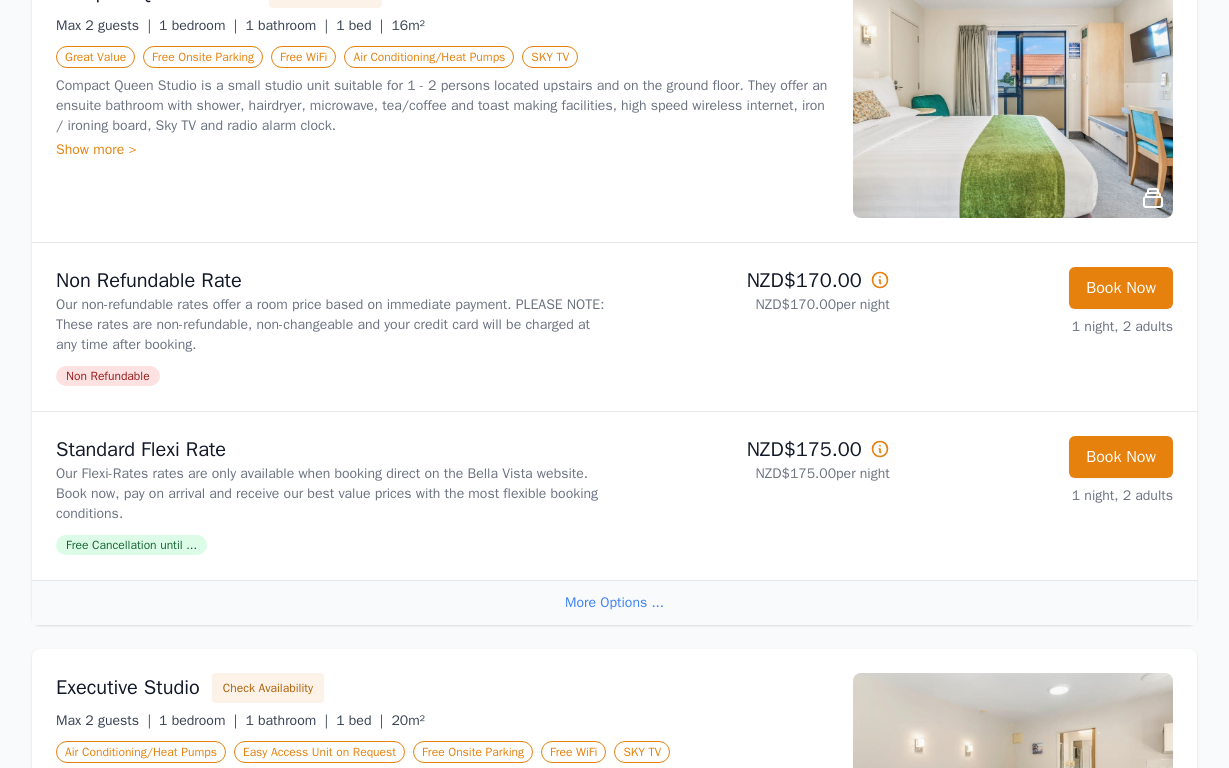 click on "More Options ..." at bounding box center (614, 582) 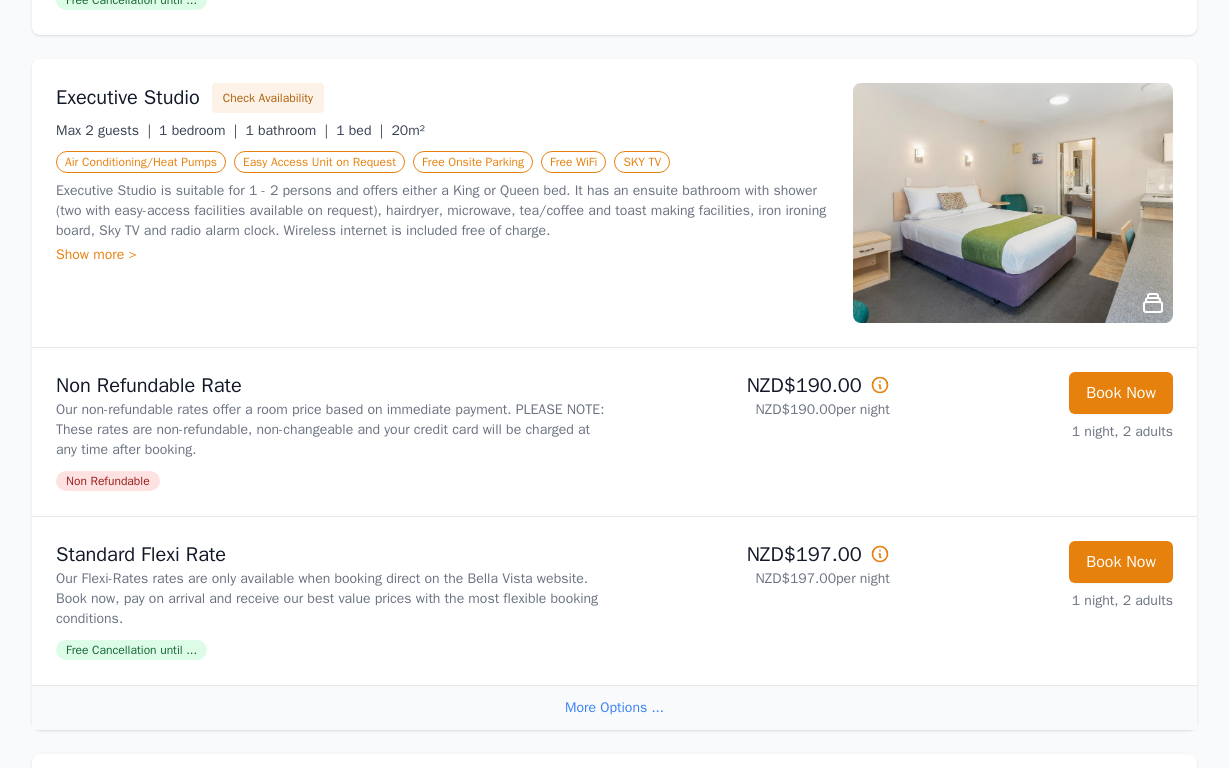 scroll, scrollTop: 936, scrollLeft: 0, axis: vertical 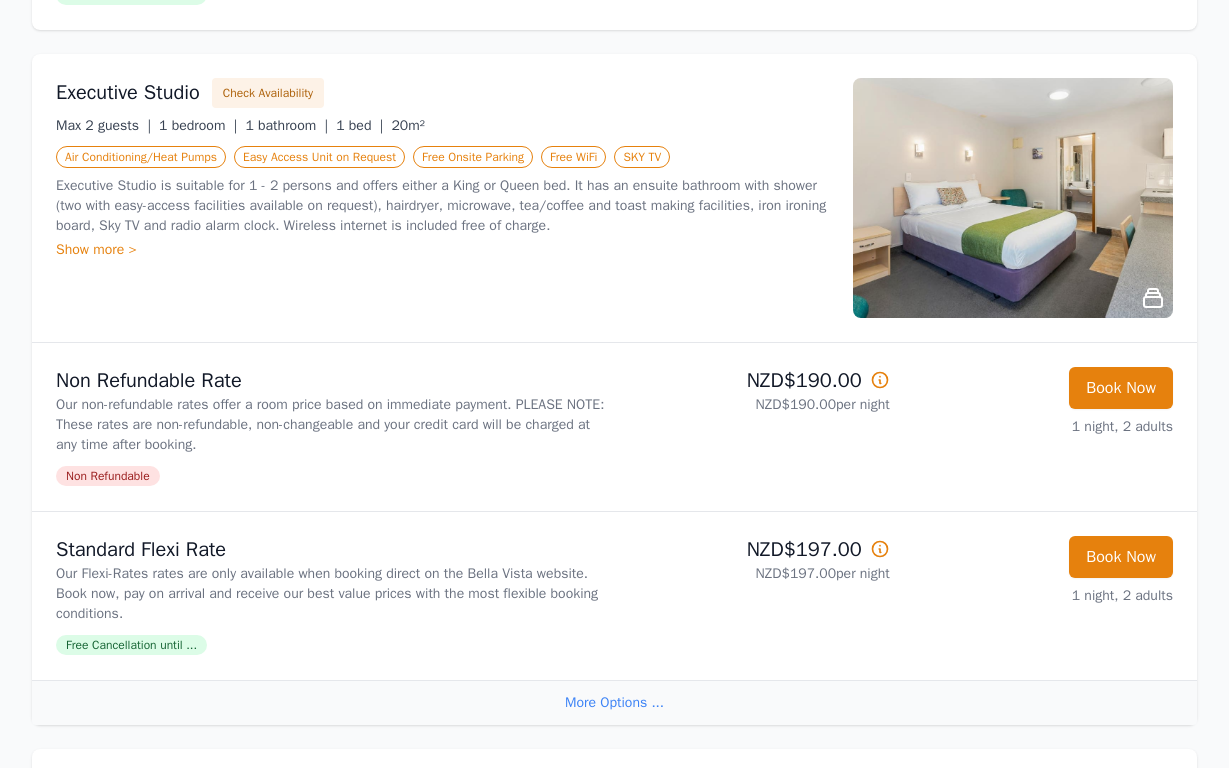 click at bounding box center (880, 360) 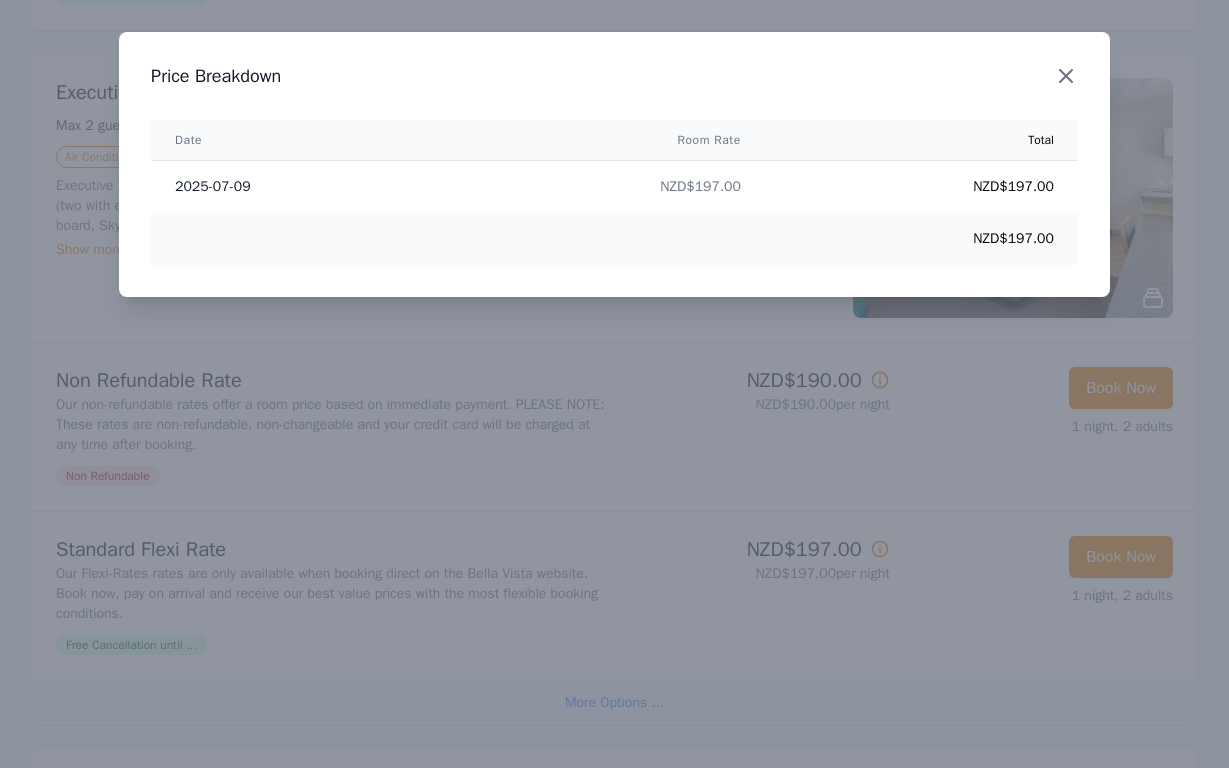 click at bounding box center [1066, 76] 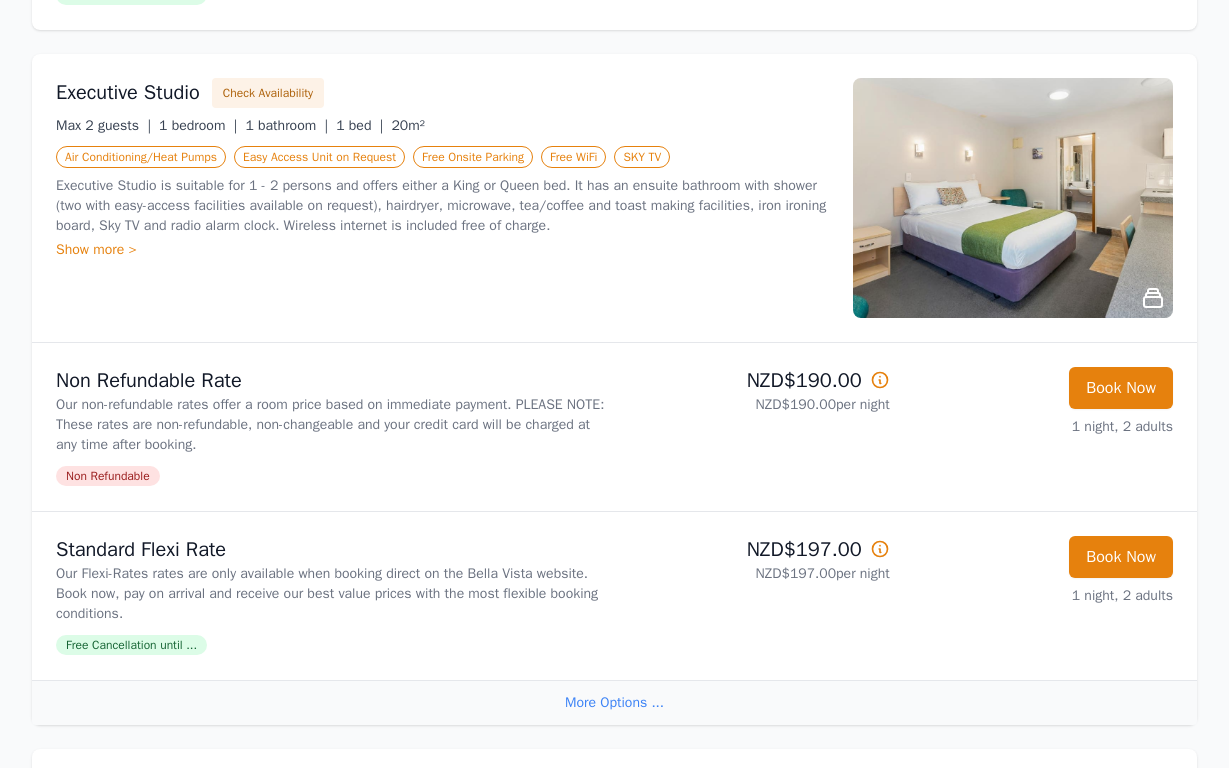 click on "Free Cancellation until ..." at bounding box center [131, 605] 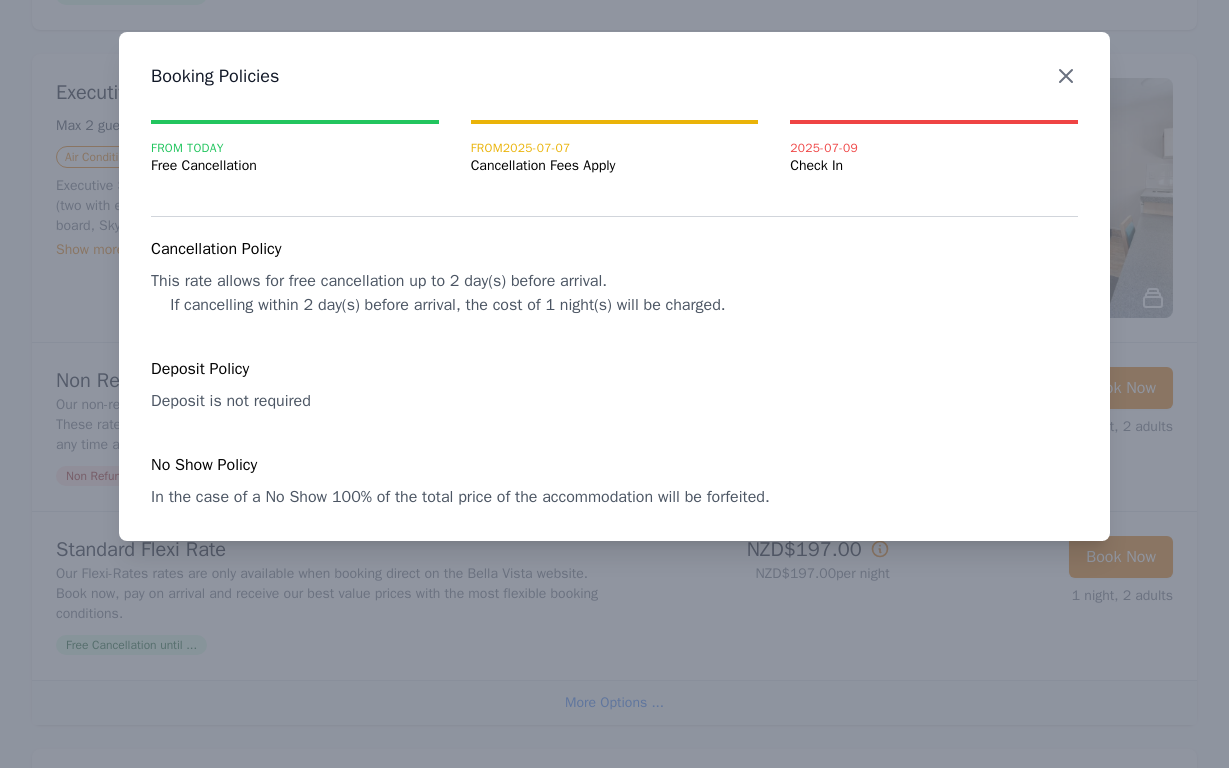 click at bounding box center (1066, 76) 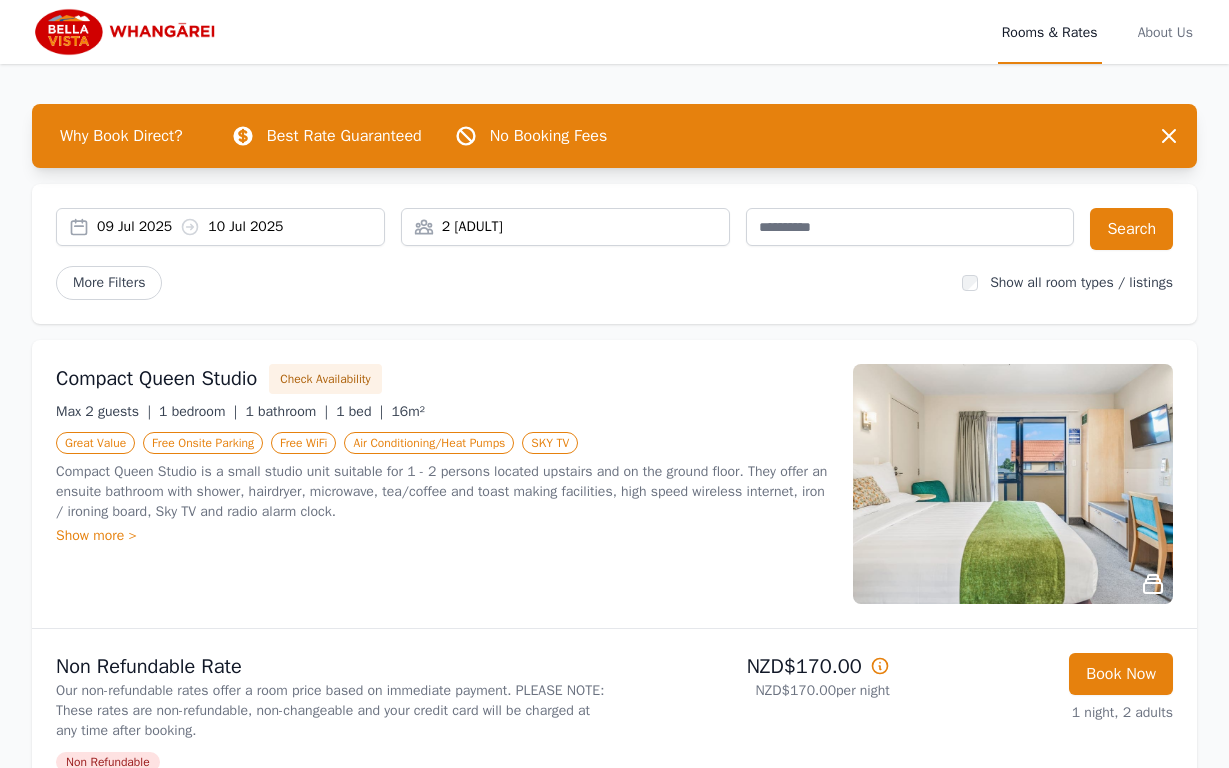 scroll, scrollTop: 0, scrollLeft: 0, axis: both 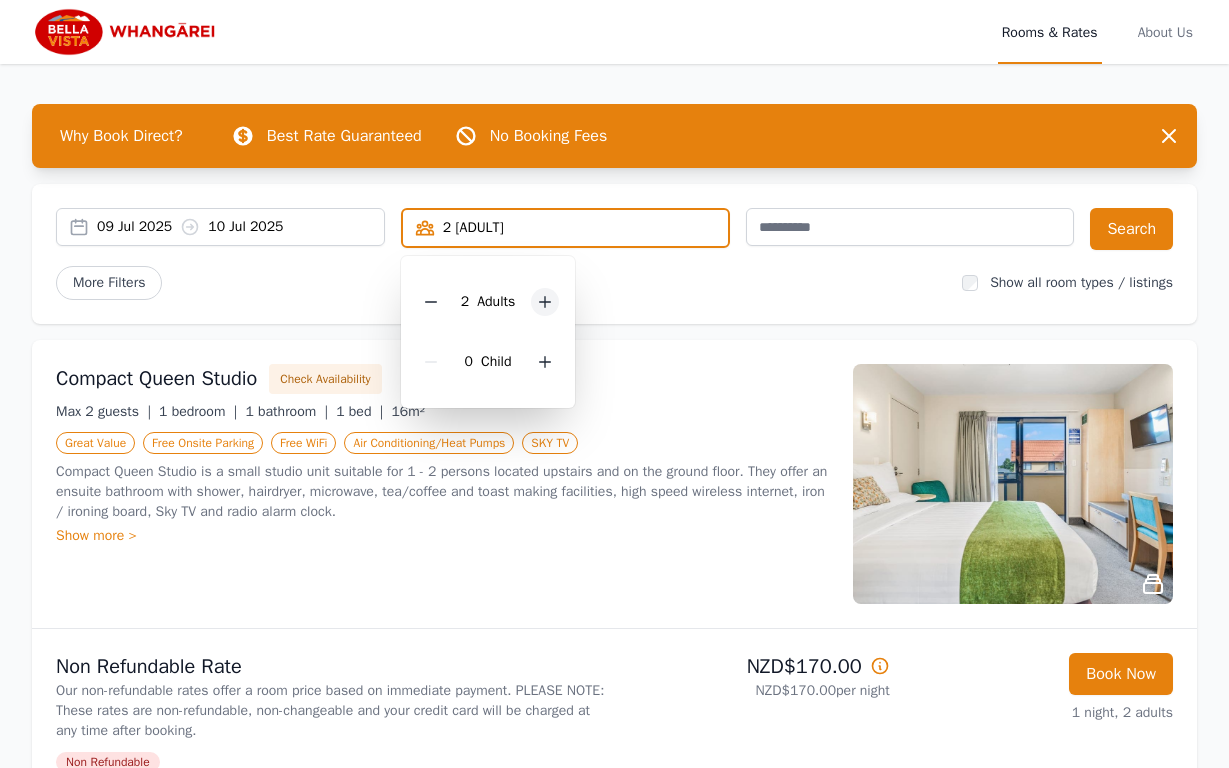 click at bounding box center [545, 302] 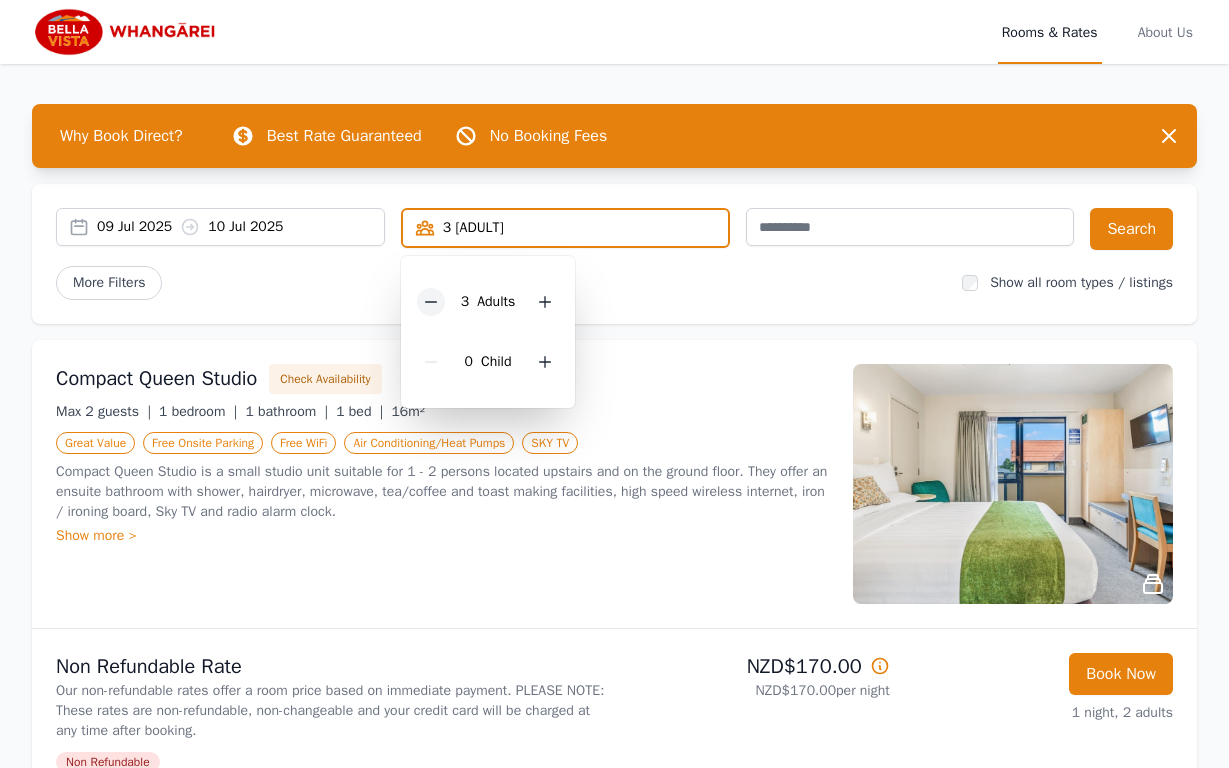 click at bounding box center (431, 302) 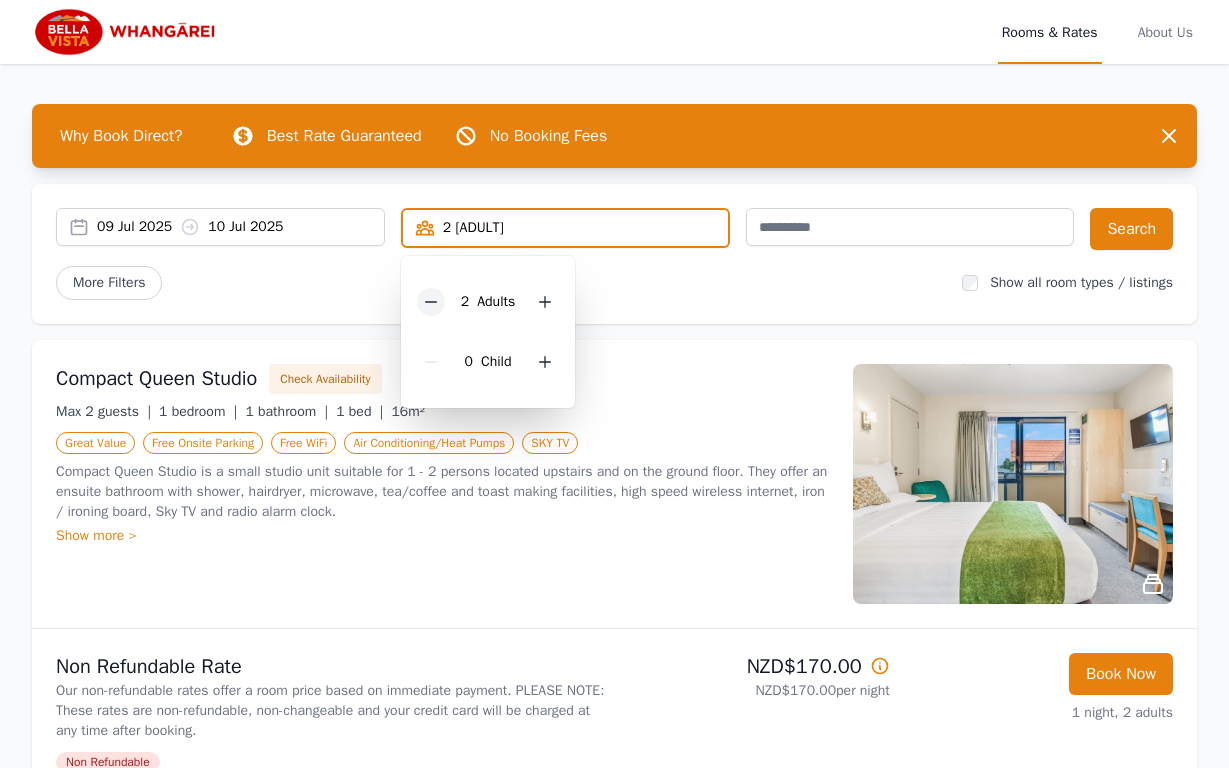 click at bounding box center [431, 302] 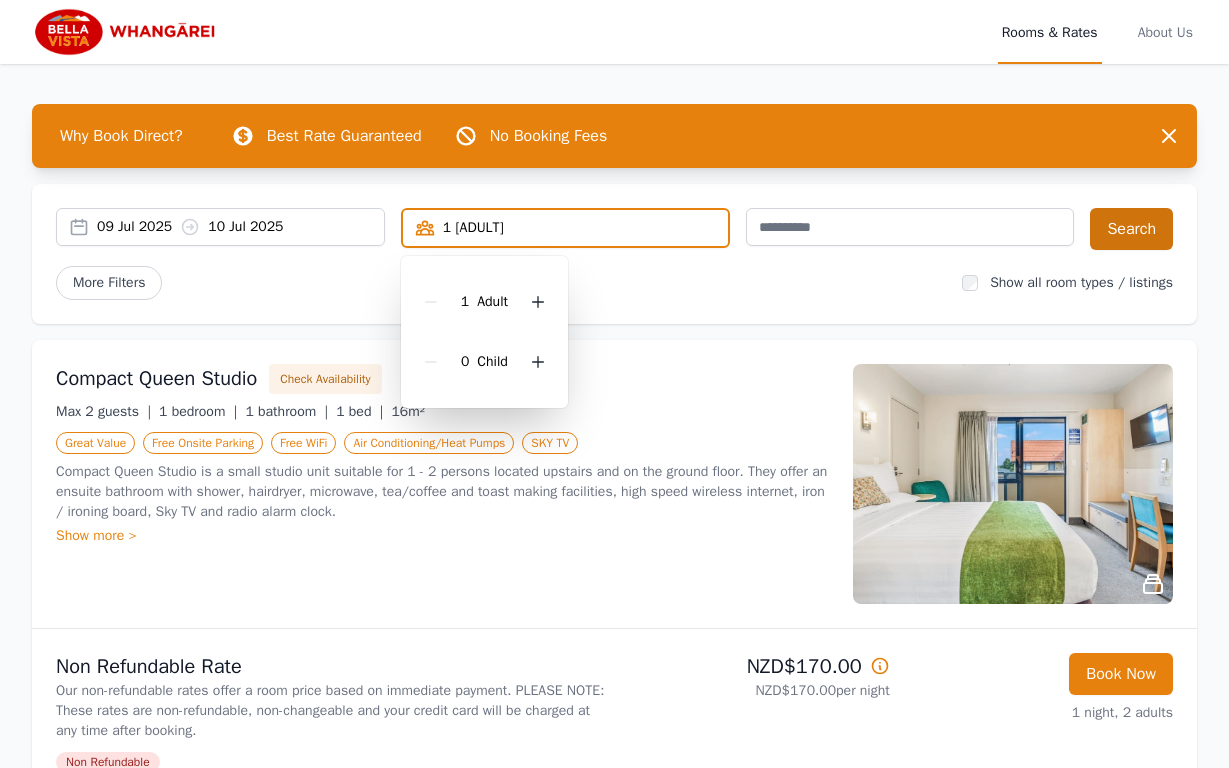 click on "Search" at bounding box center [1131, 229] 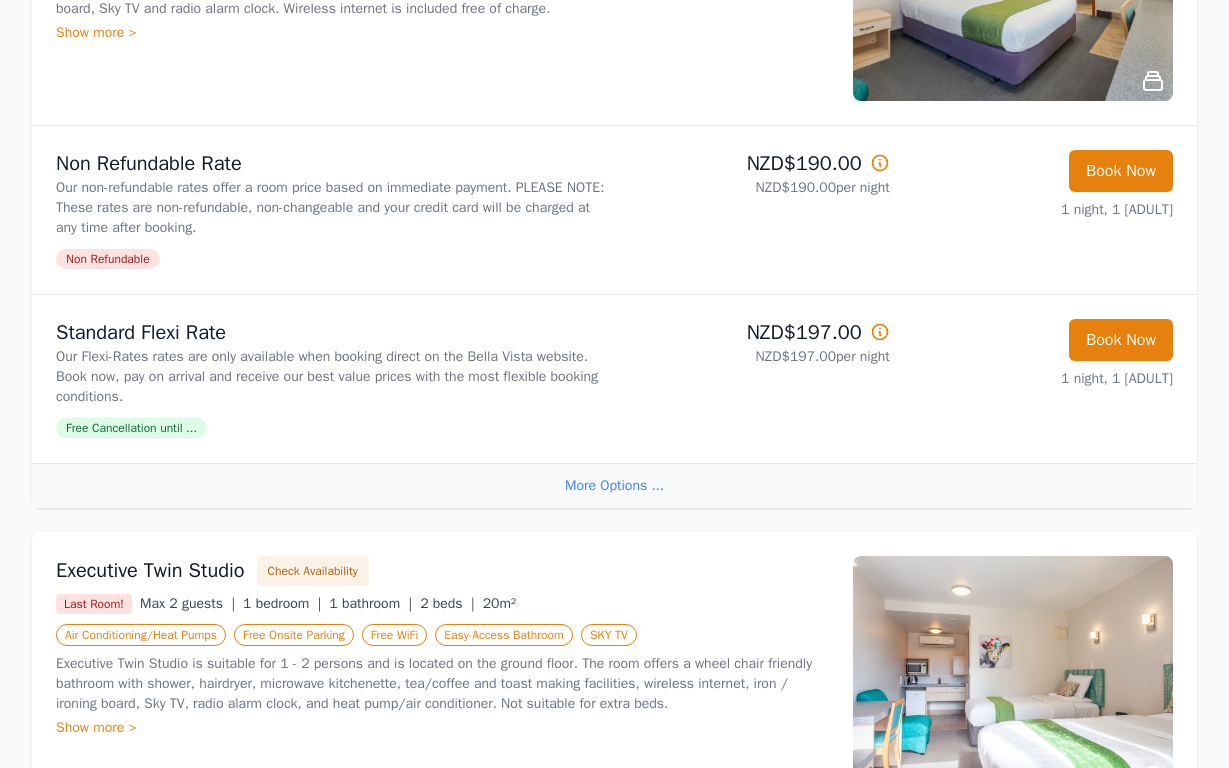 scroll, scrollTop: 1206, scrollLeft: 0, axis: vertical 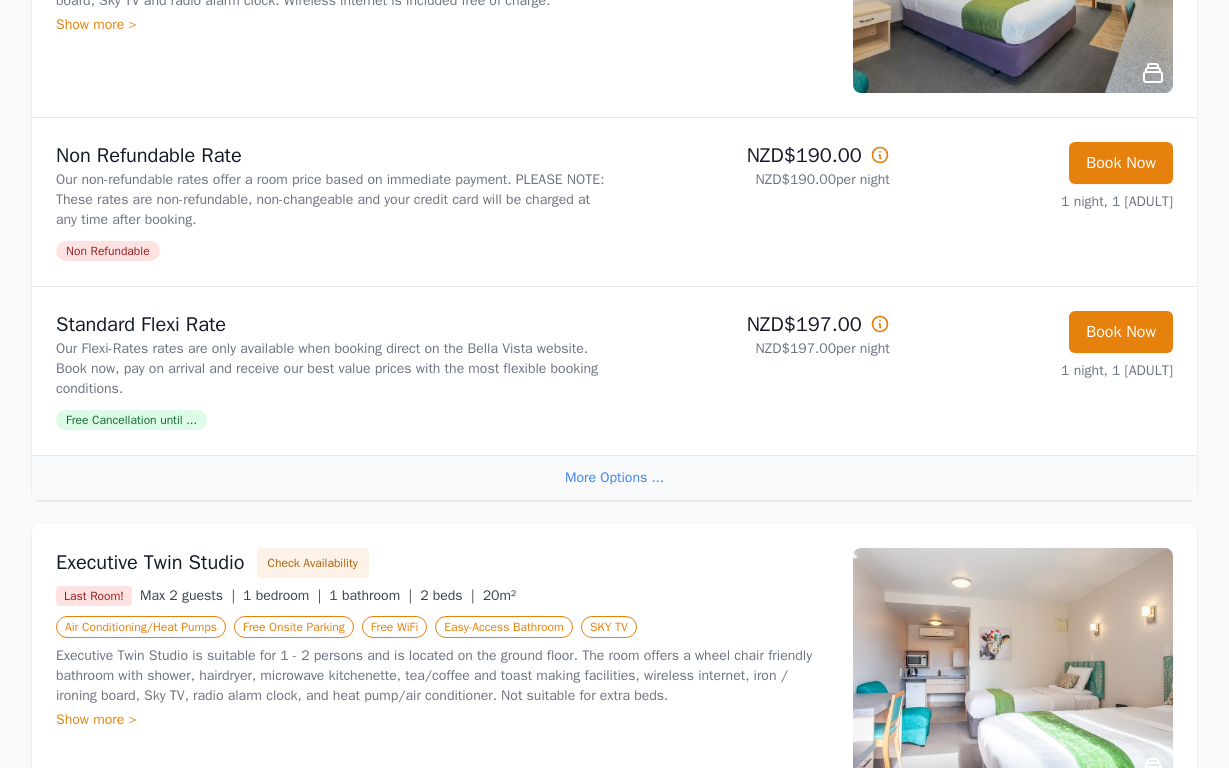 click on "More Options ..." at bounding box center (614, 437) 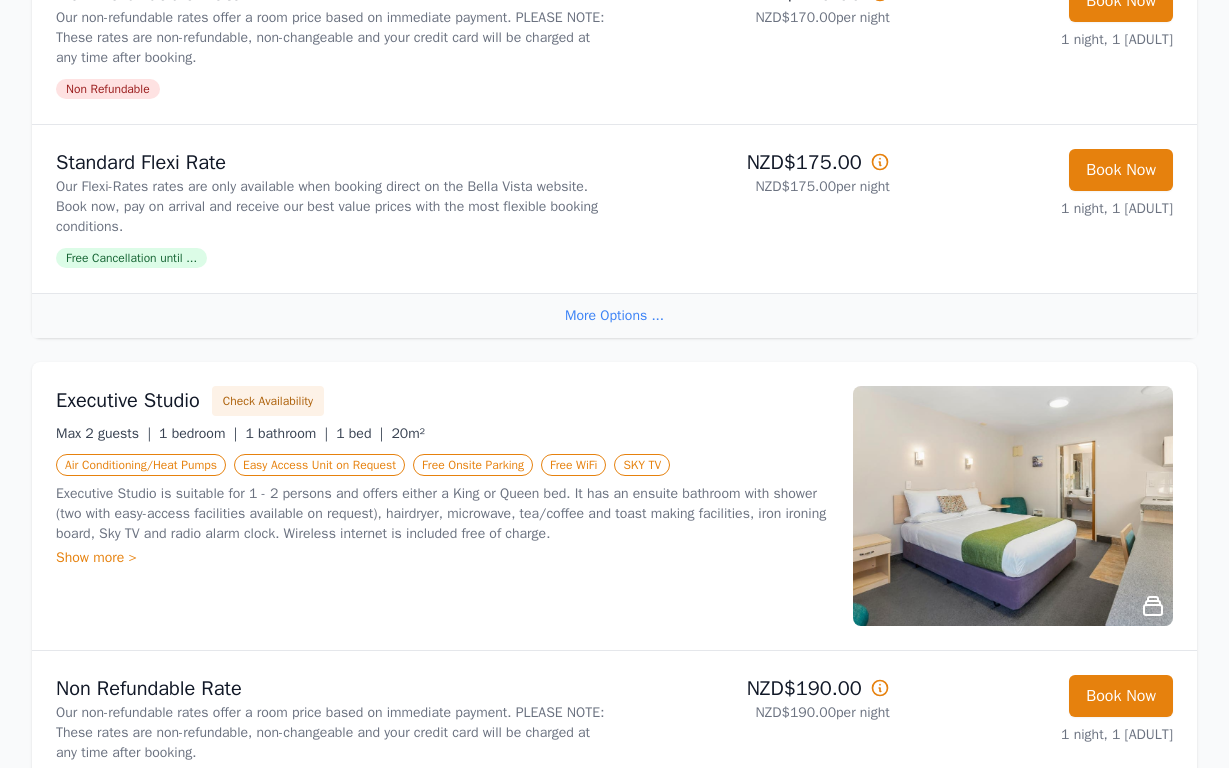 scroll, scrollTop: 674, scrollLeft: 0, axis: vertical 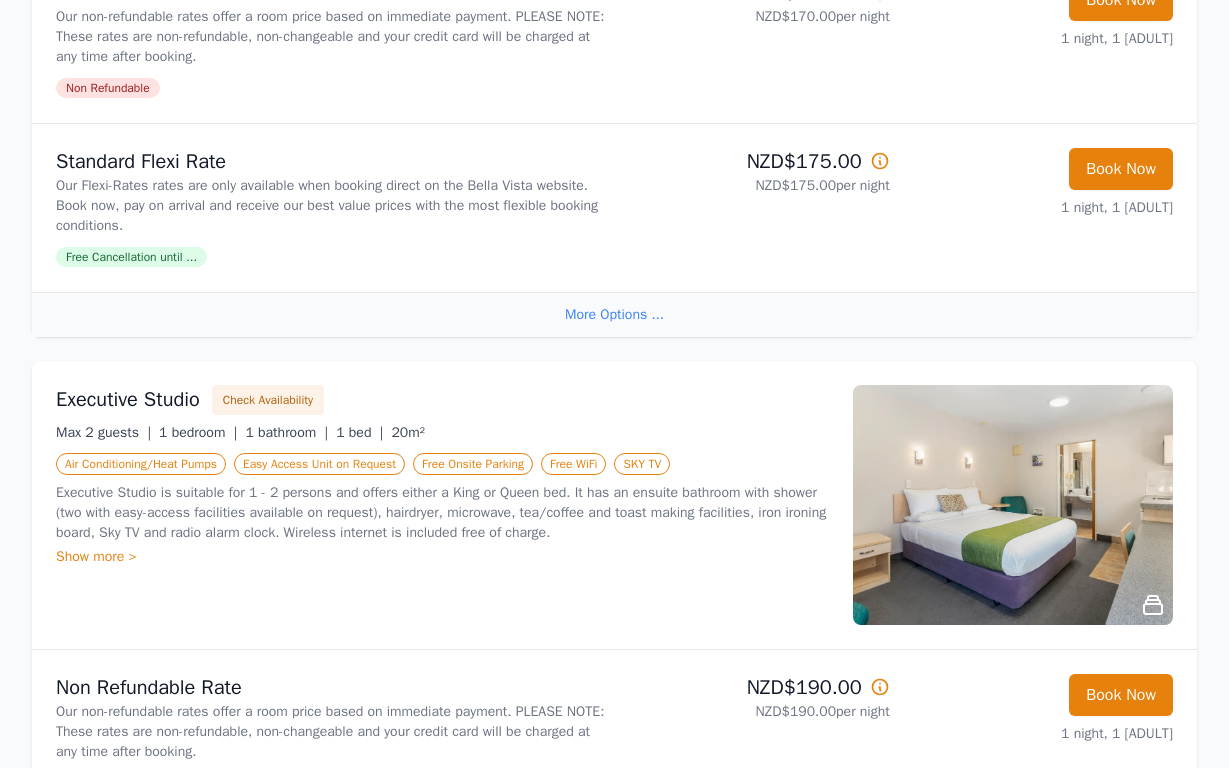 click on "Show more >" at bounding box center [442, 537] 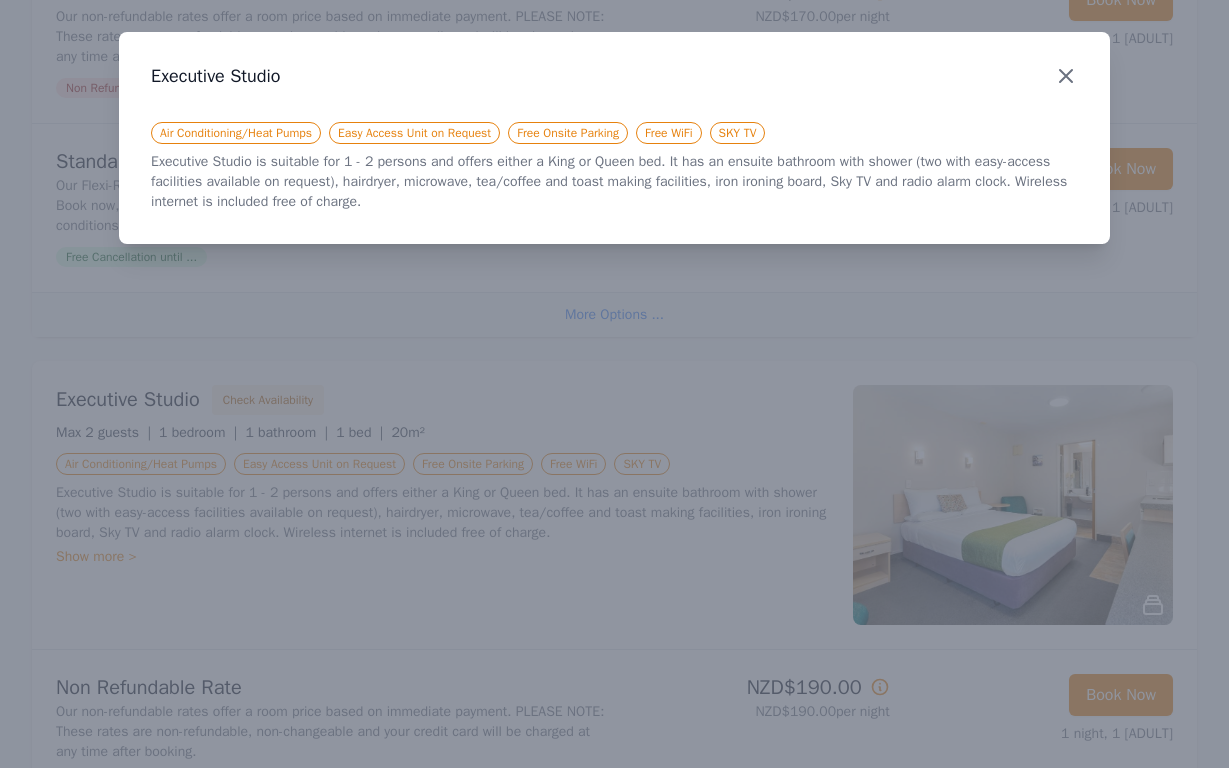 click at bounding box center (1066, 76) 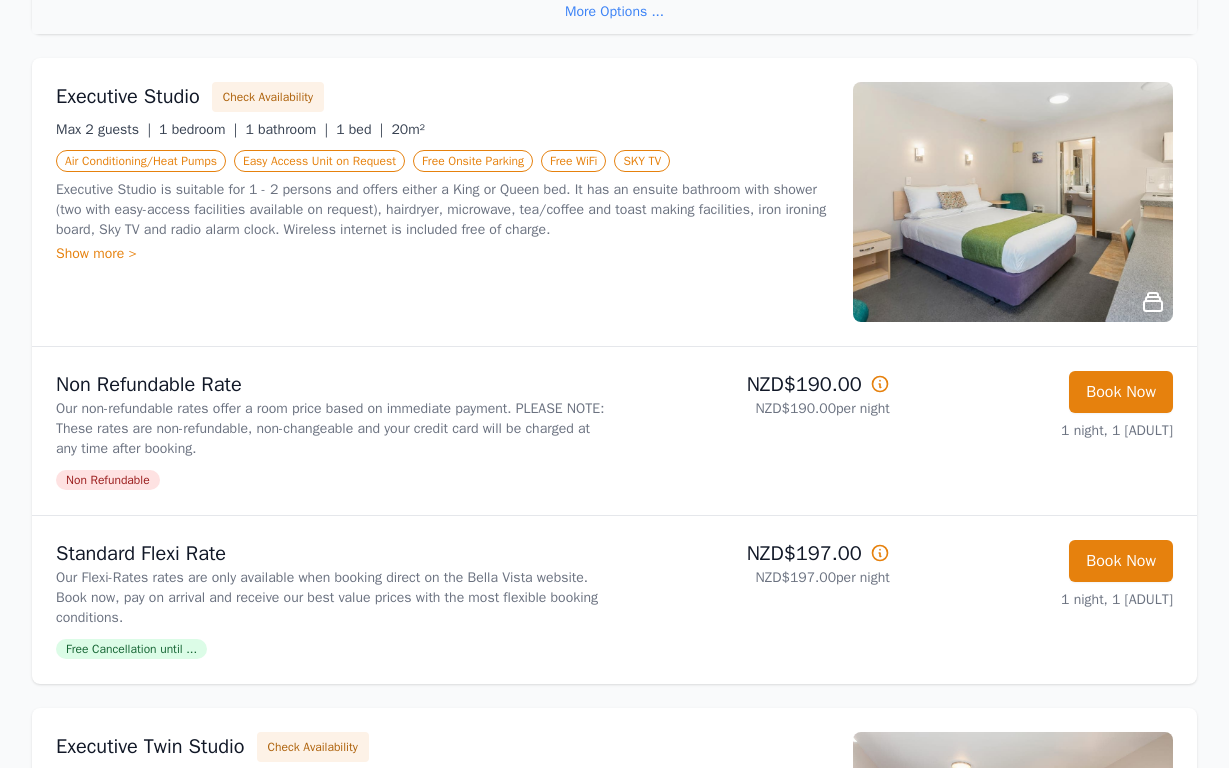 scroll, scrollTop: 1004, scrollLeft: 0, axis: vertical 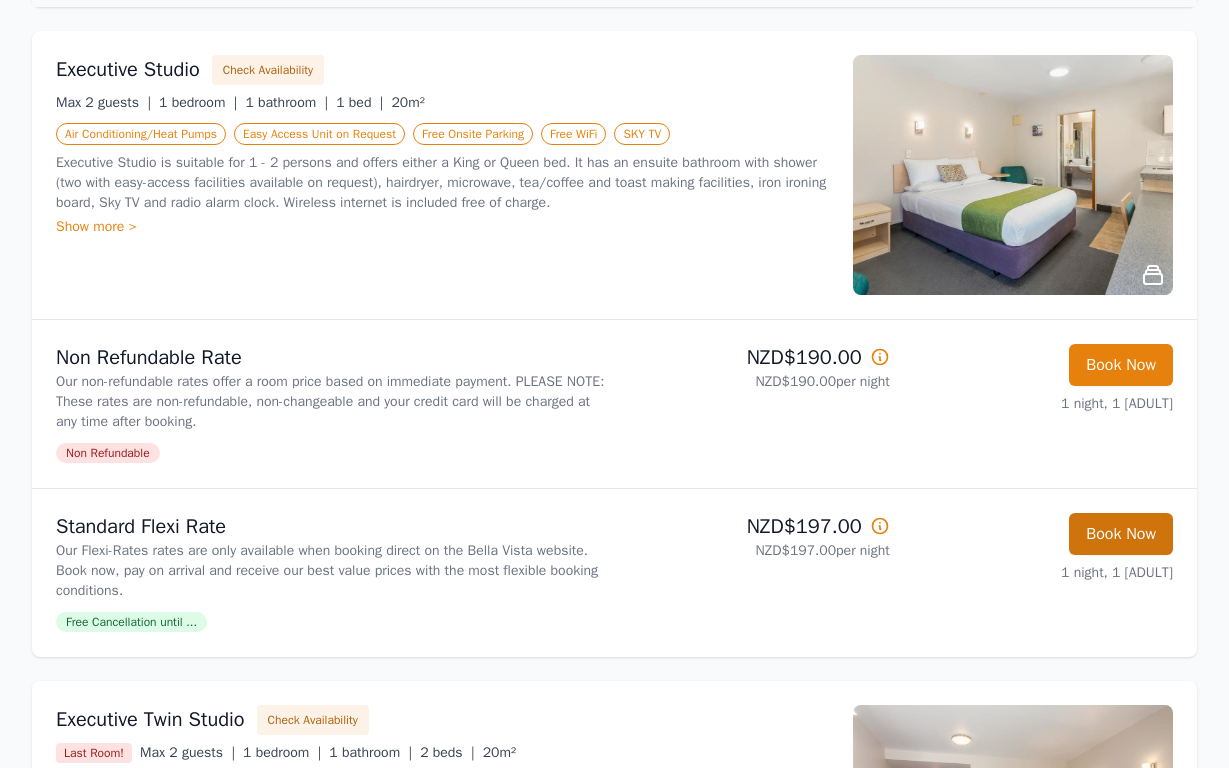 click on "Book Now" at bounding box center (1121, 345) 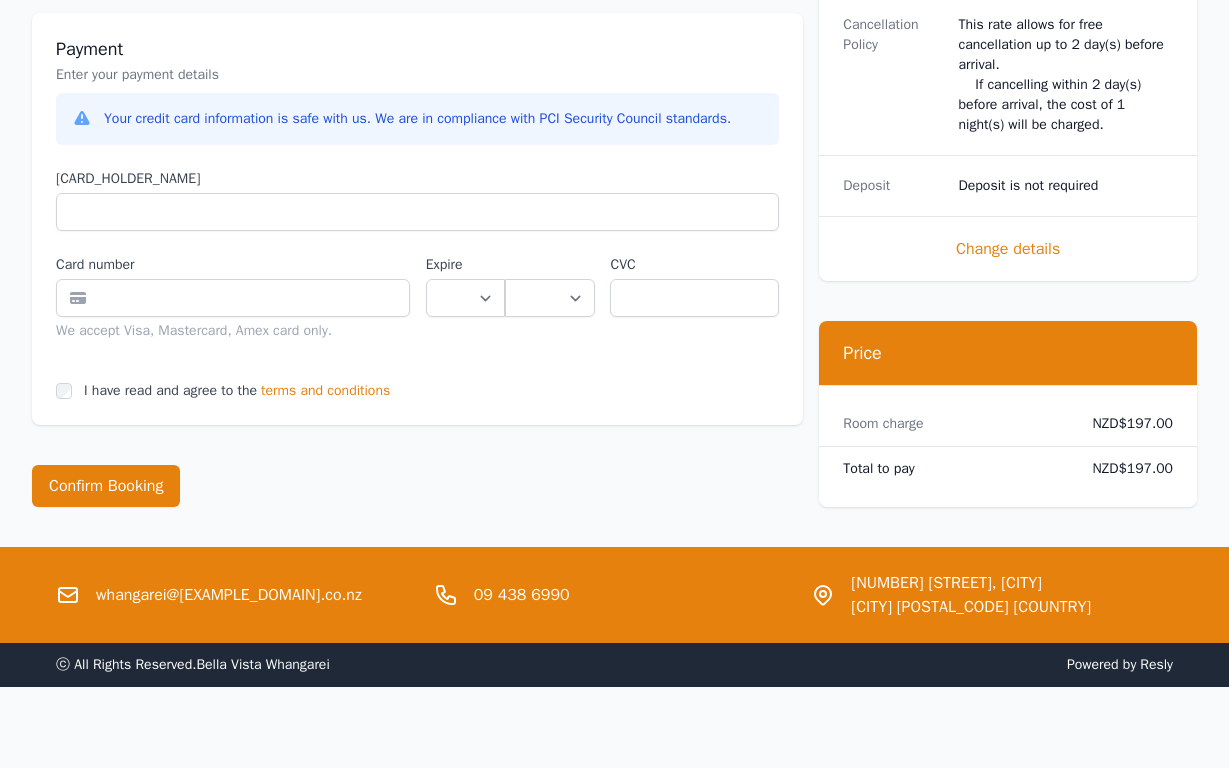 scroll, scrollTop: 1187, scrollLeft: 0, axis: vertical 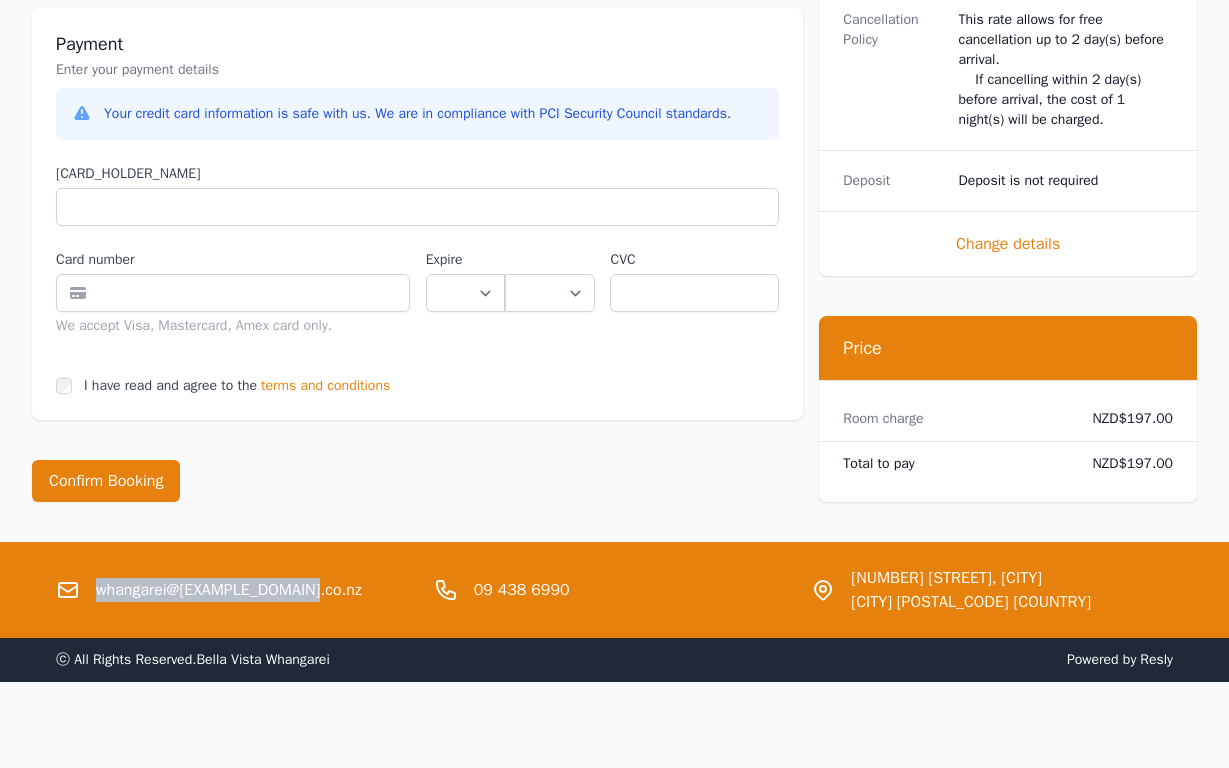drag, startPoint x: 306, startPoint y: 606, endPoint x: 96, endPoint y: 597, distance: 210.19276 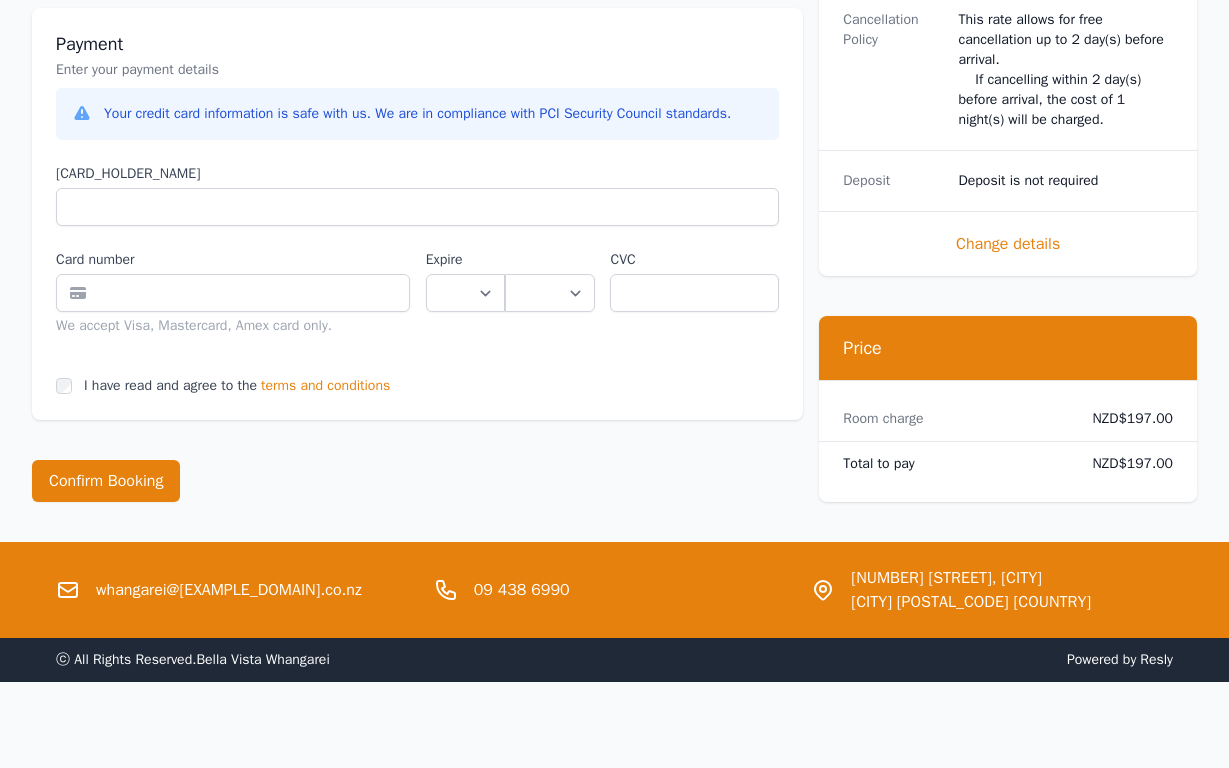 click on "Confirm Booking" at bounding box center (417, 481) 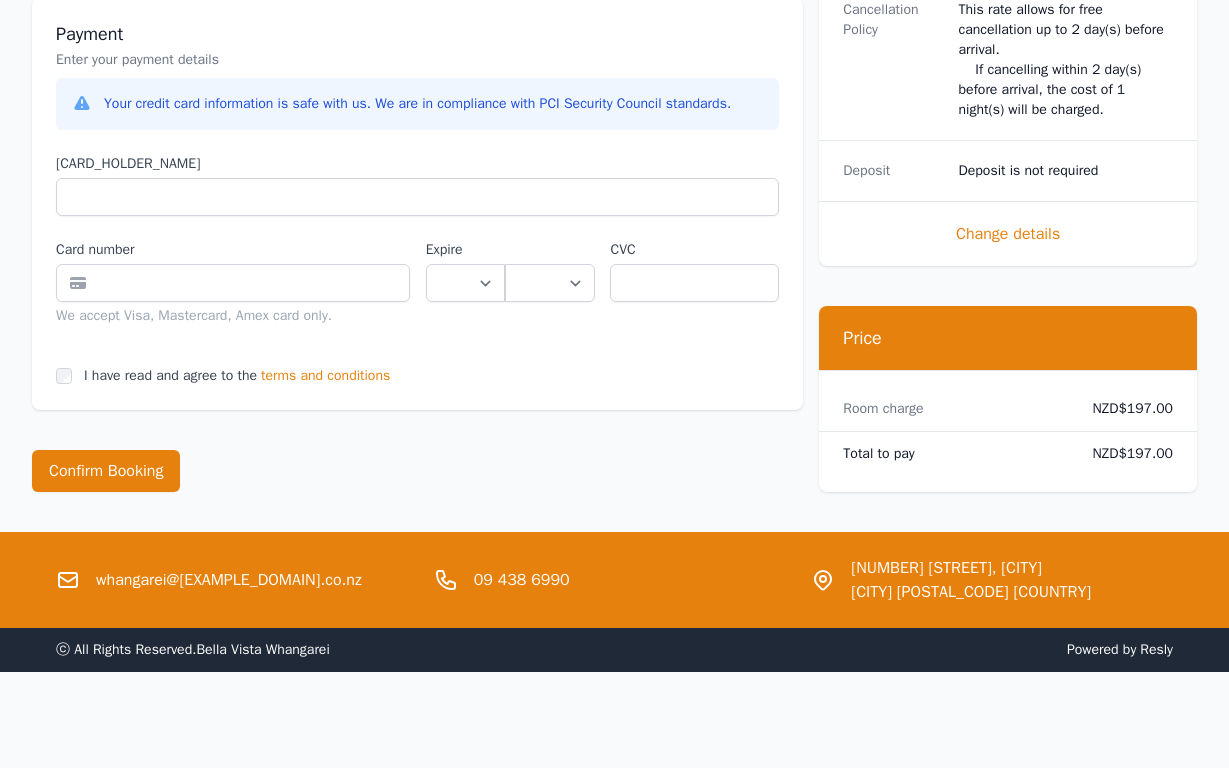 scroll, scrollTop: 1221, scrollLeft: 0, axis: vertical 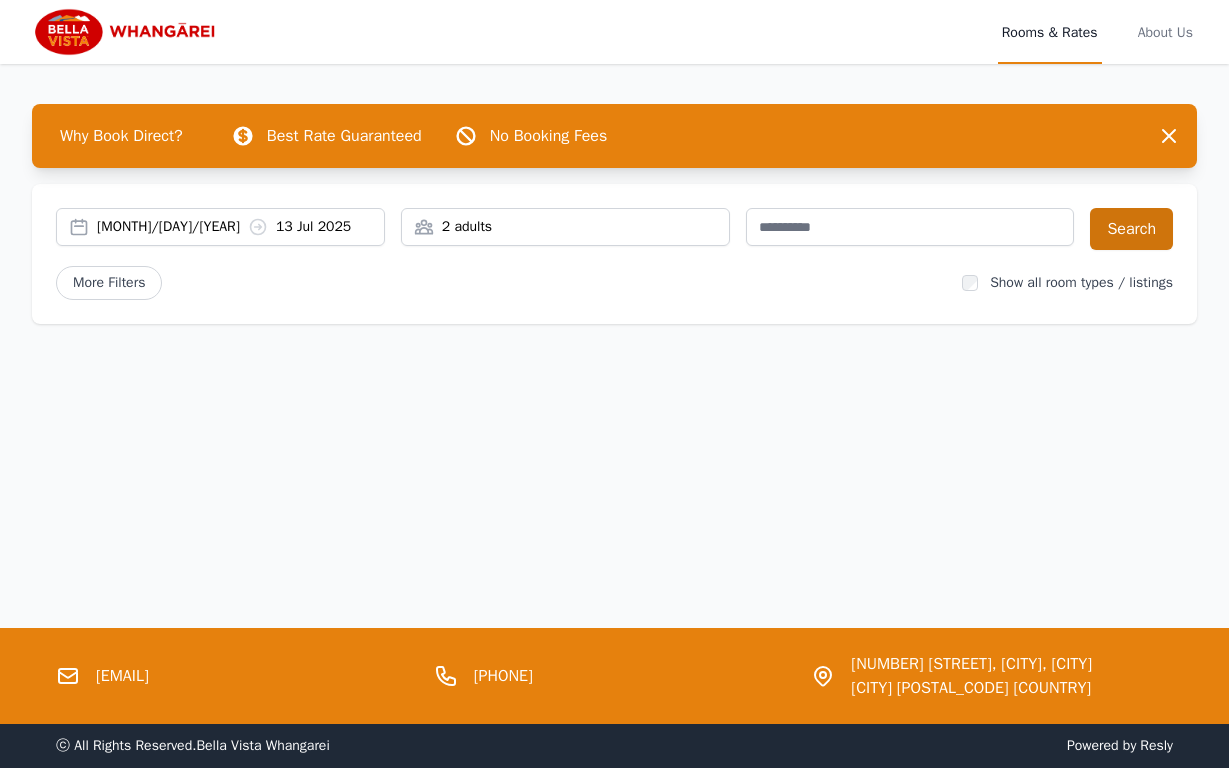click on "Search" at bounding box center [1131, 229] 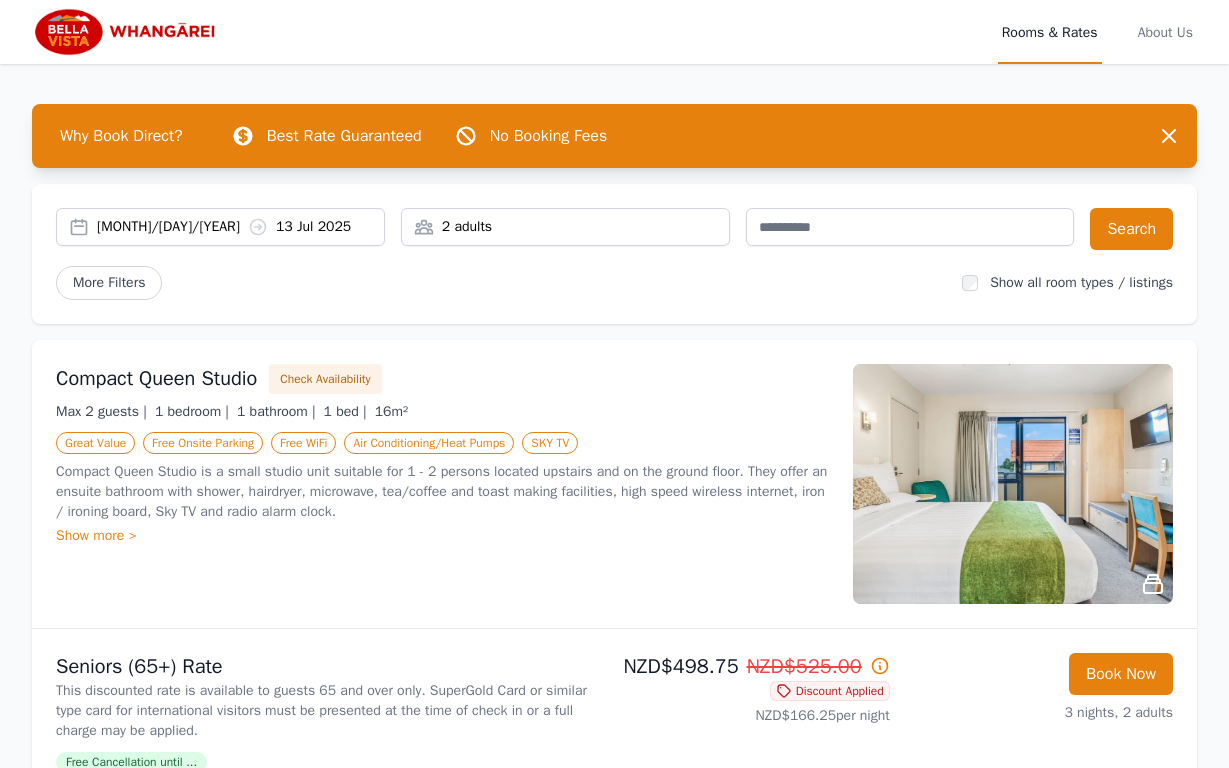 scroll, scrollTop: 0, scrollLeft: 0, axis: both 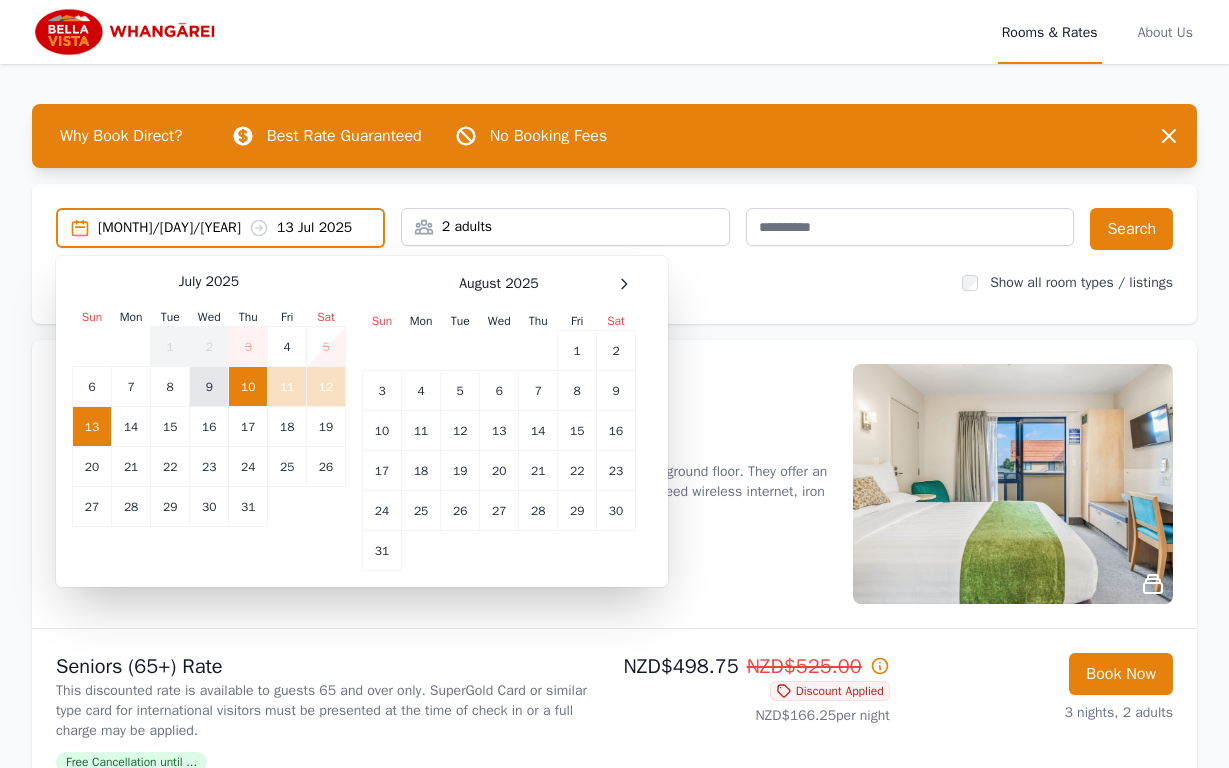 click on "9" at bounding box center [209, 387] 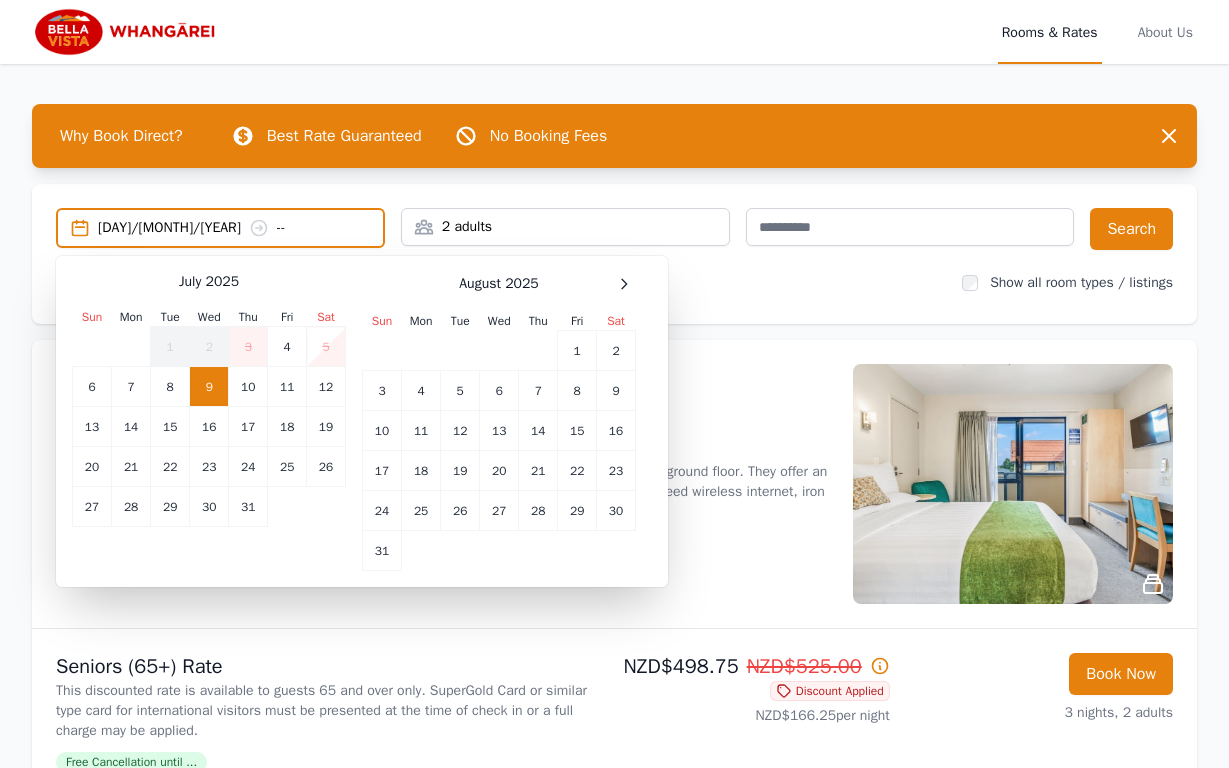 click on "2 [ADULT]s" at bounding box center (565, 227) 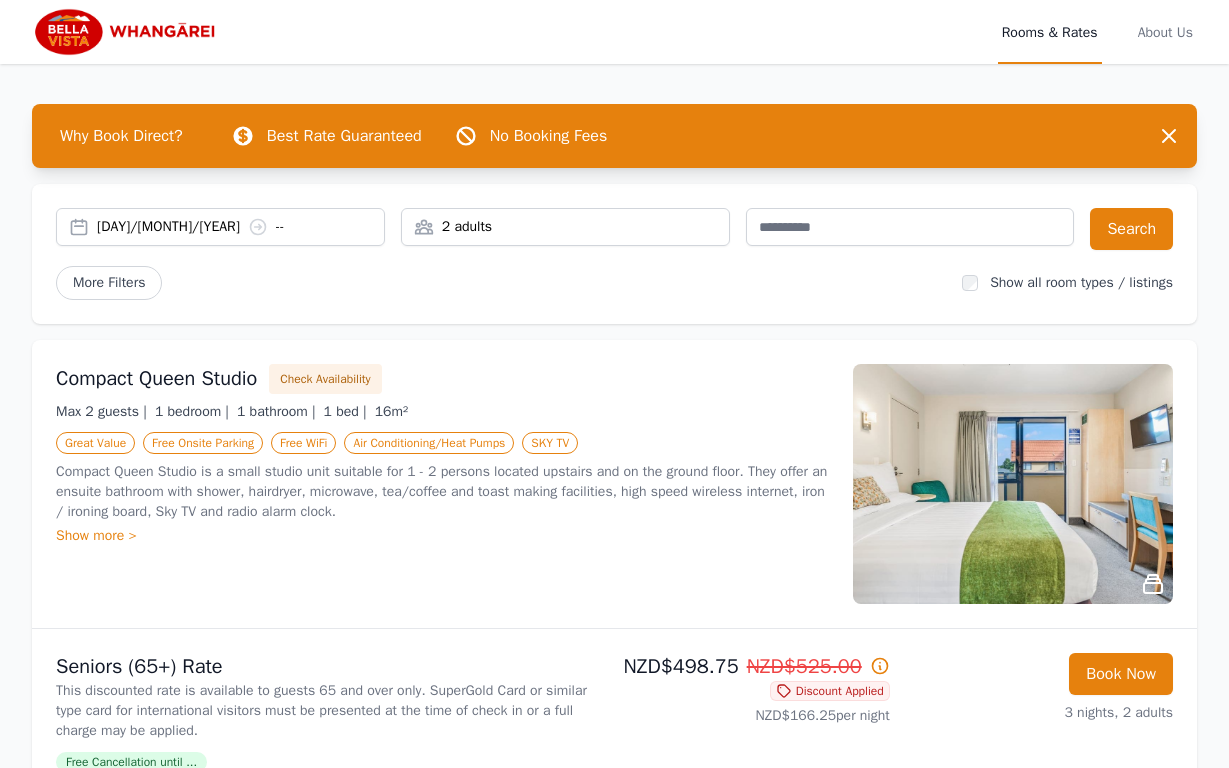 click on "[DATE] --" at bounding box center (240, 227) 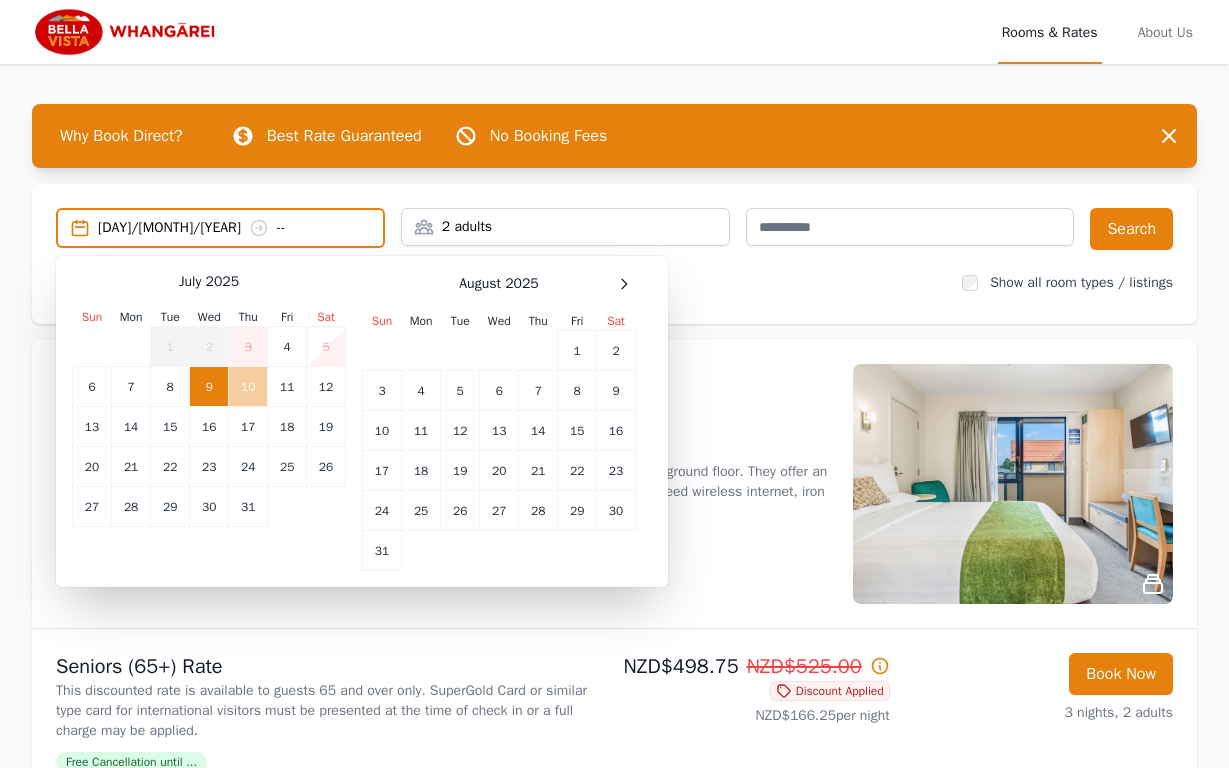 click on "10" at bounding box center [248, 387] 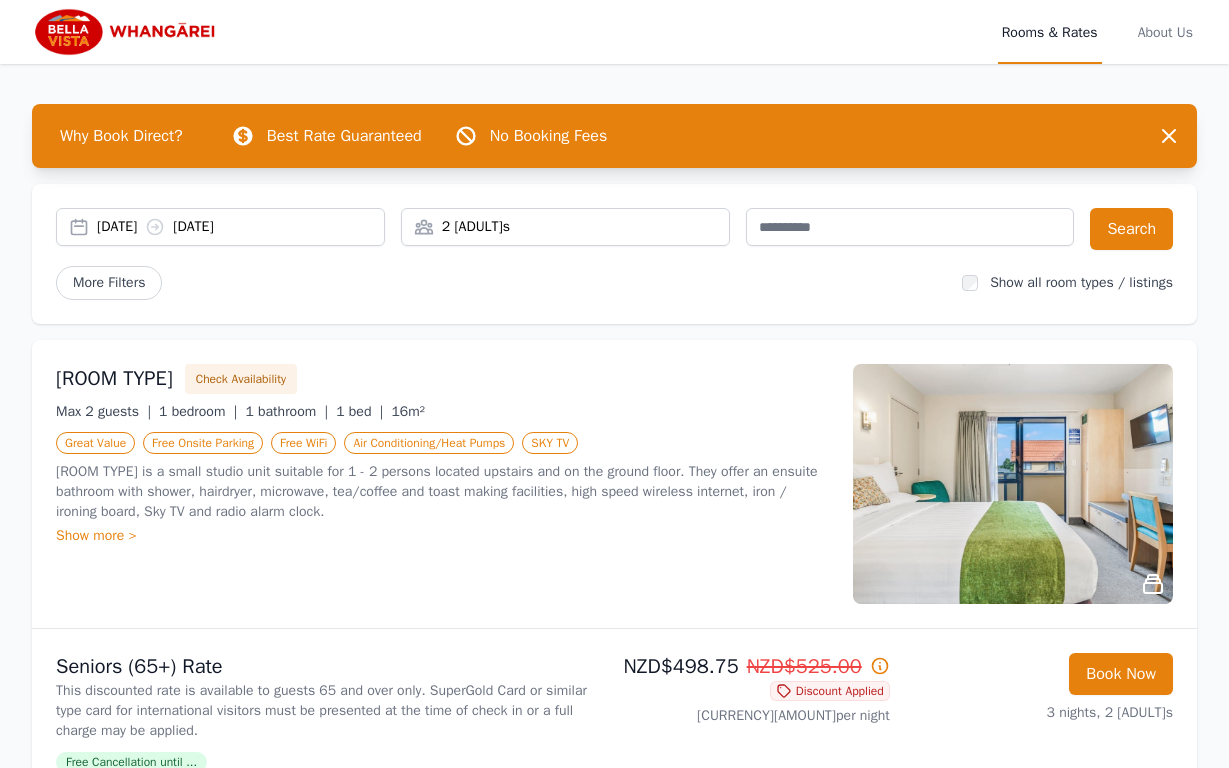 click on "2 [ADULT]s" at bounding box center [565, 227] 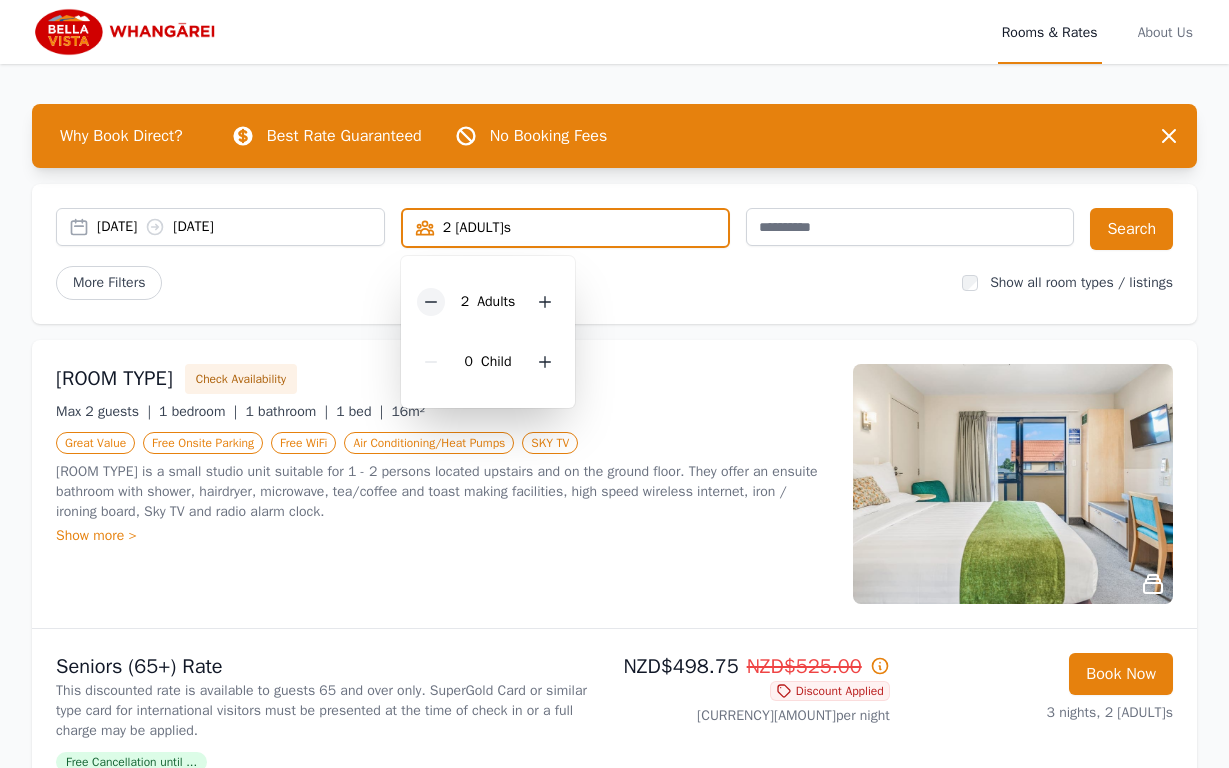 click at bounding box center (431, 302) 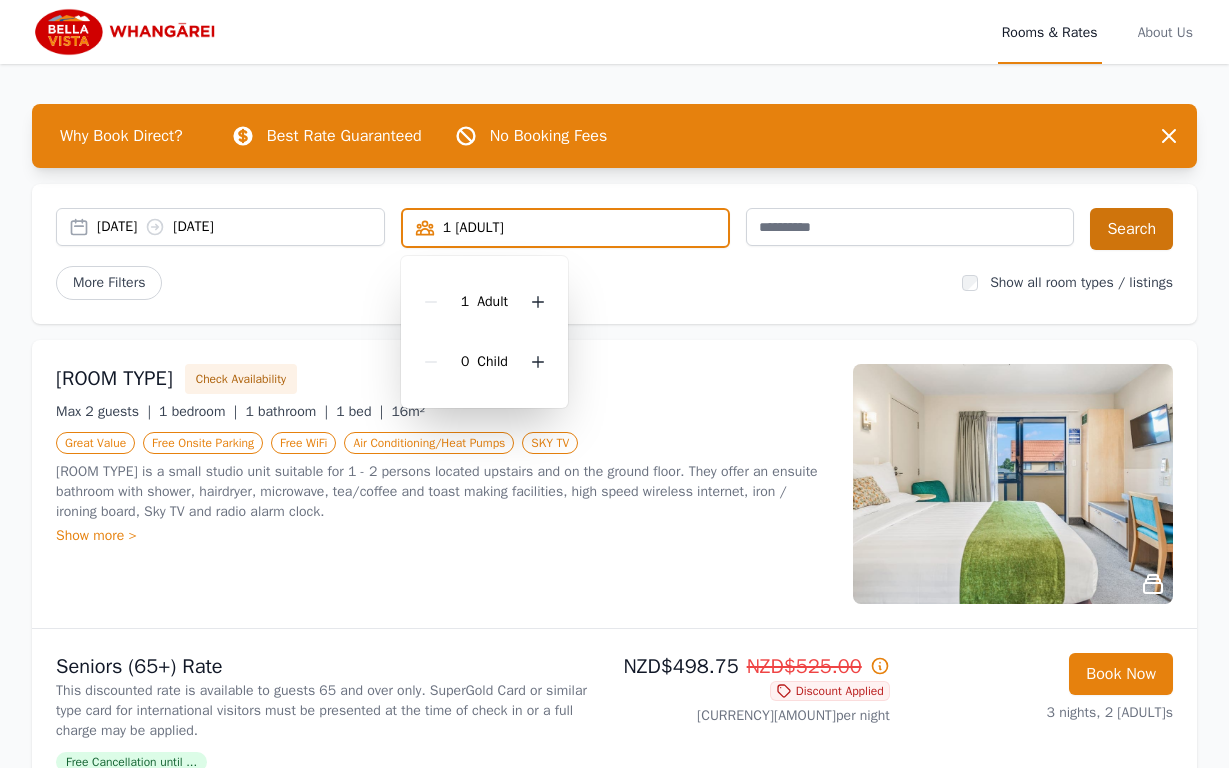 click on "Search" at bounding box center (1131, 229) 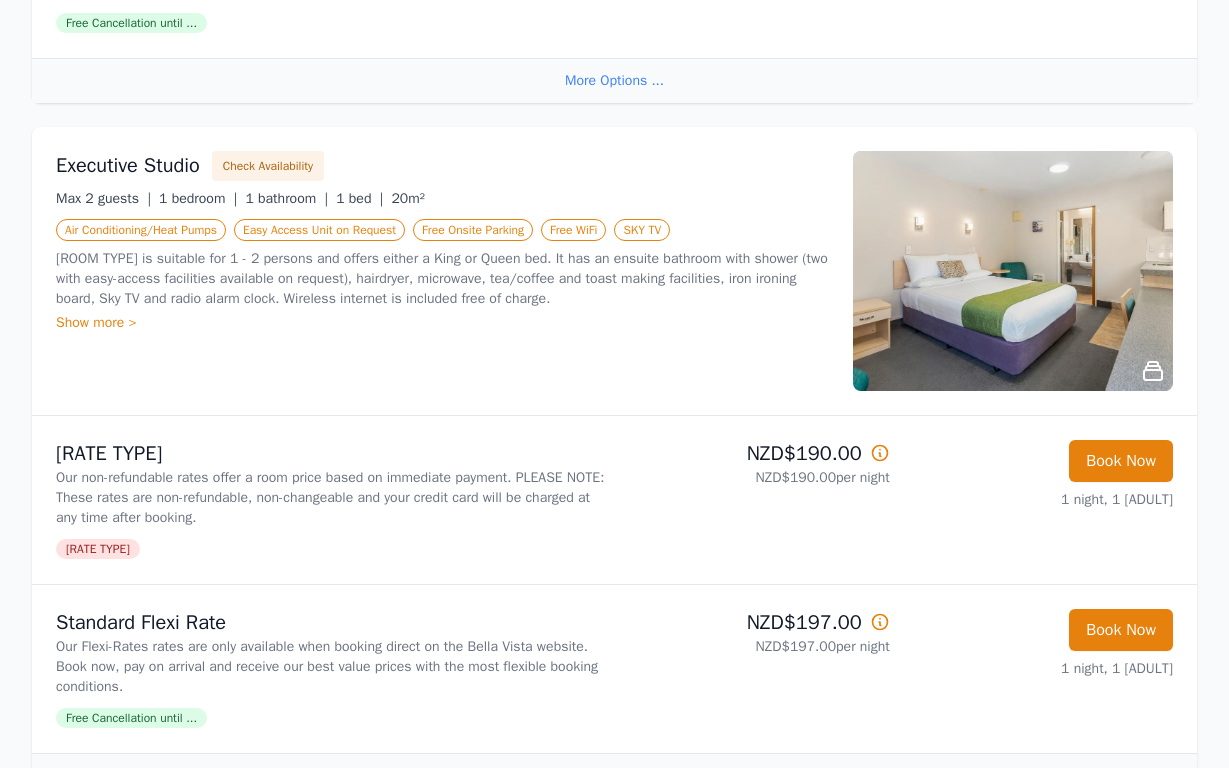 scroll, scrollTop: 910, scrollLeft: 0, axis: vertical 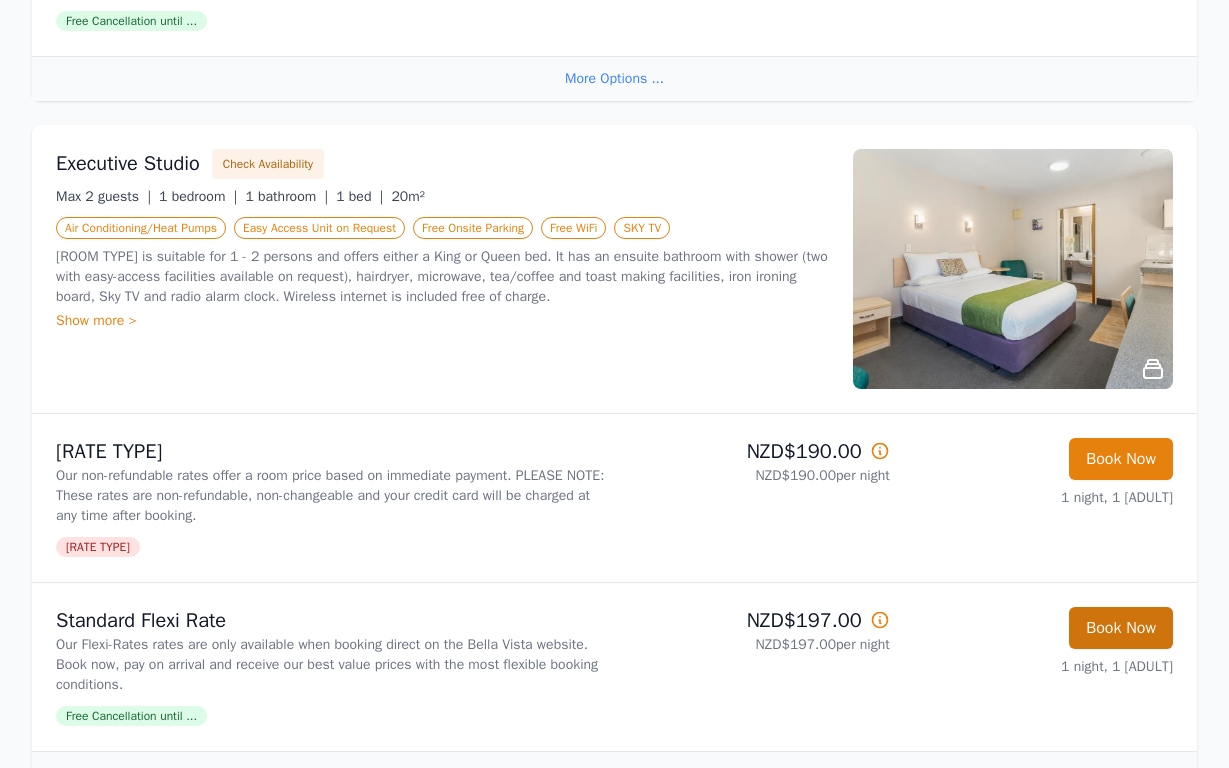 click on "Book Now" at bounding box center (1121, 459) 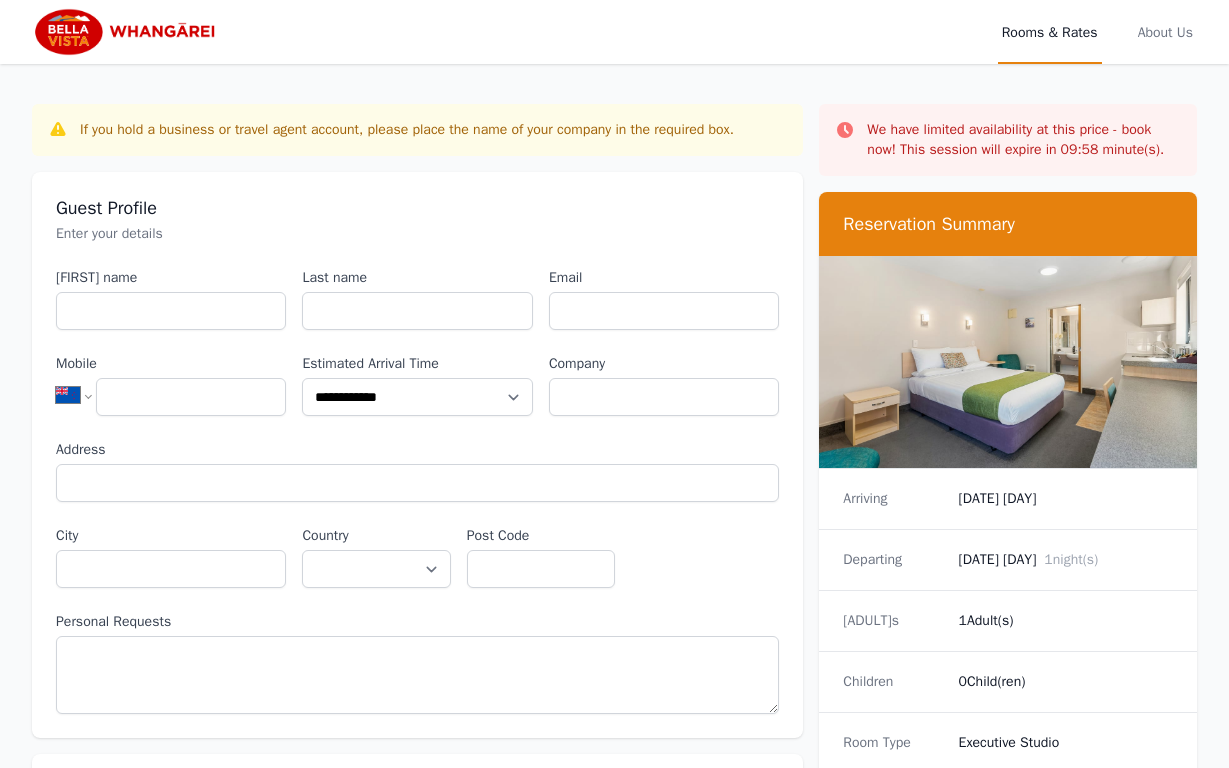scroll, scrollTop: 0, scrollLeft: 0, axis: both 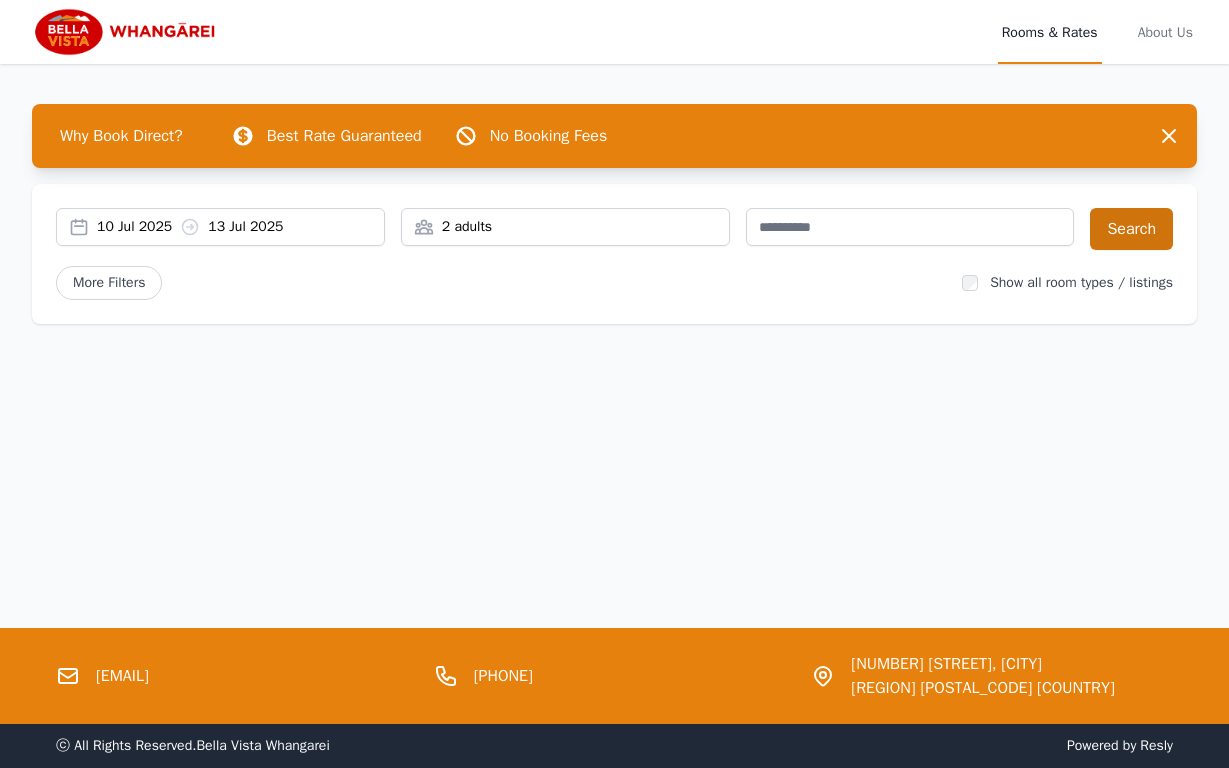 click on "Search" at bounding box center [1131, 229] 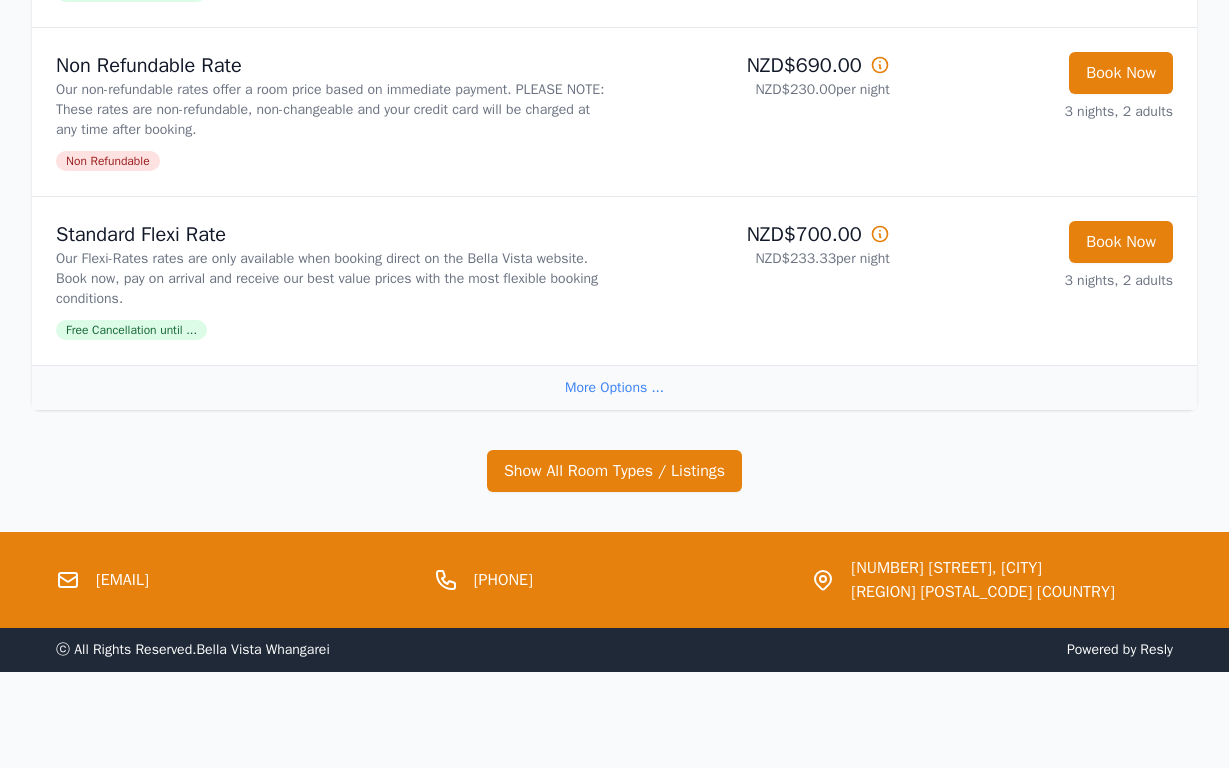 scroll, scrollTop: 4250, scrollLeft: 0, axis: vertical 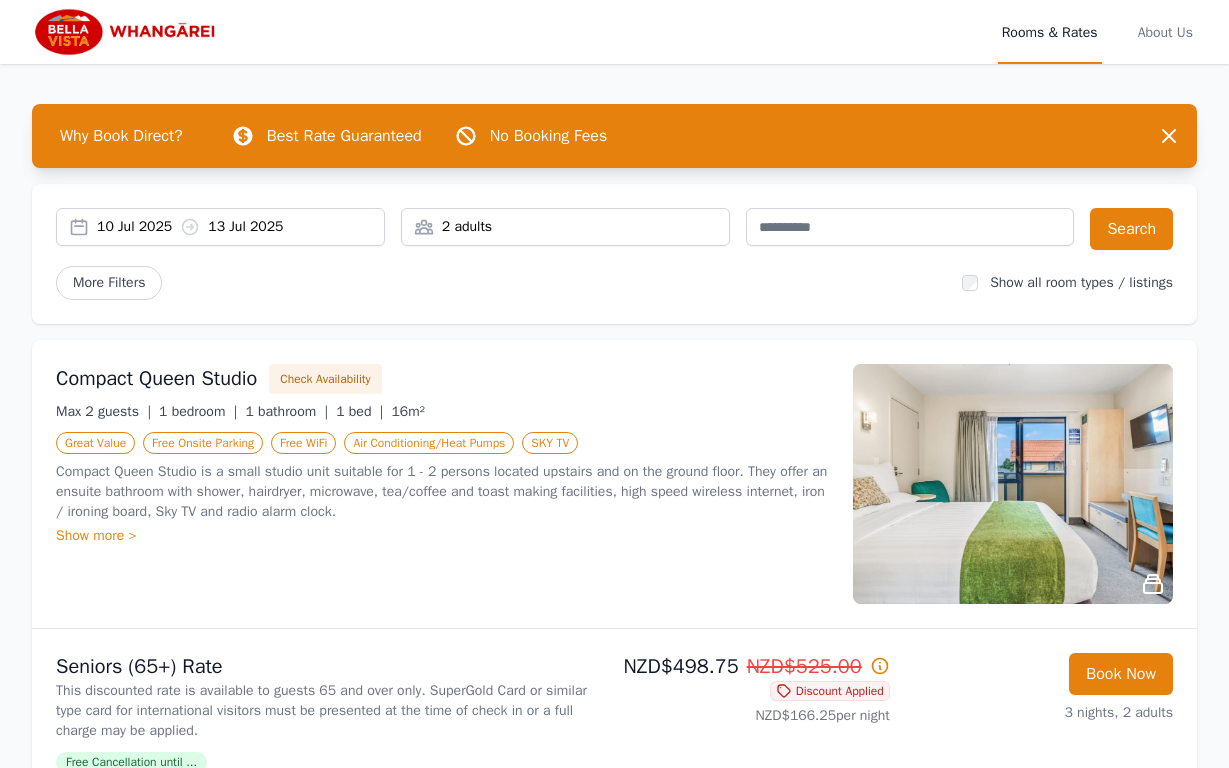 click at bounding box center (128, 32) 